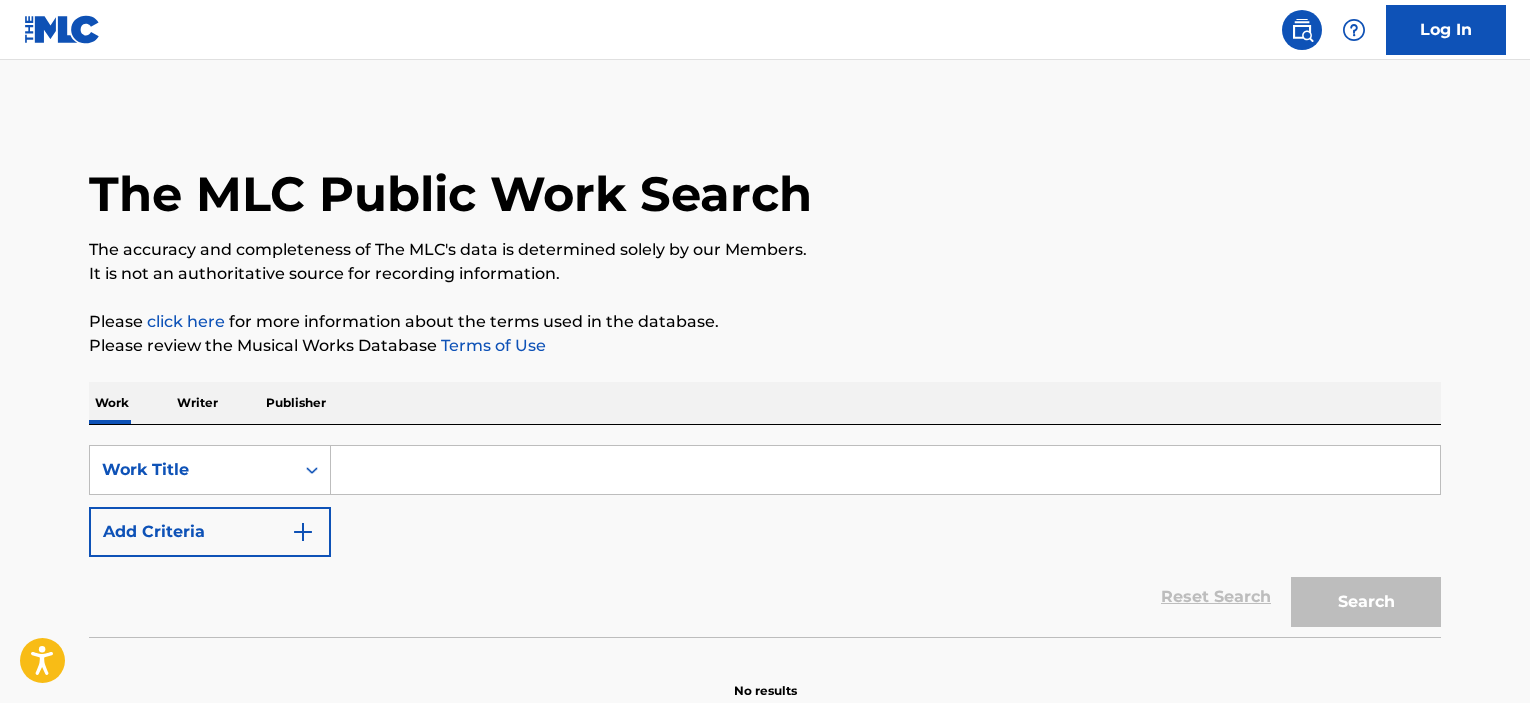 scroll, scrollTop: 0, scrollLeft: 0, axis: both 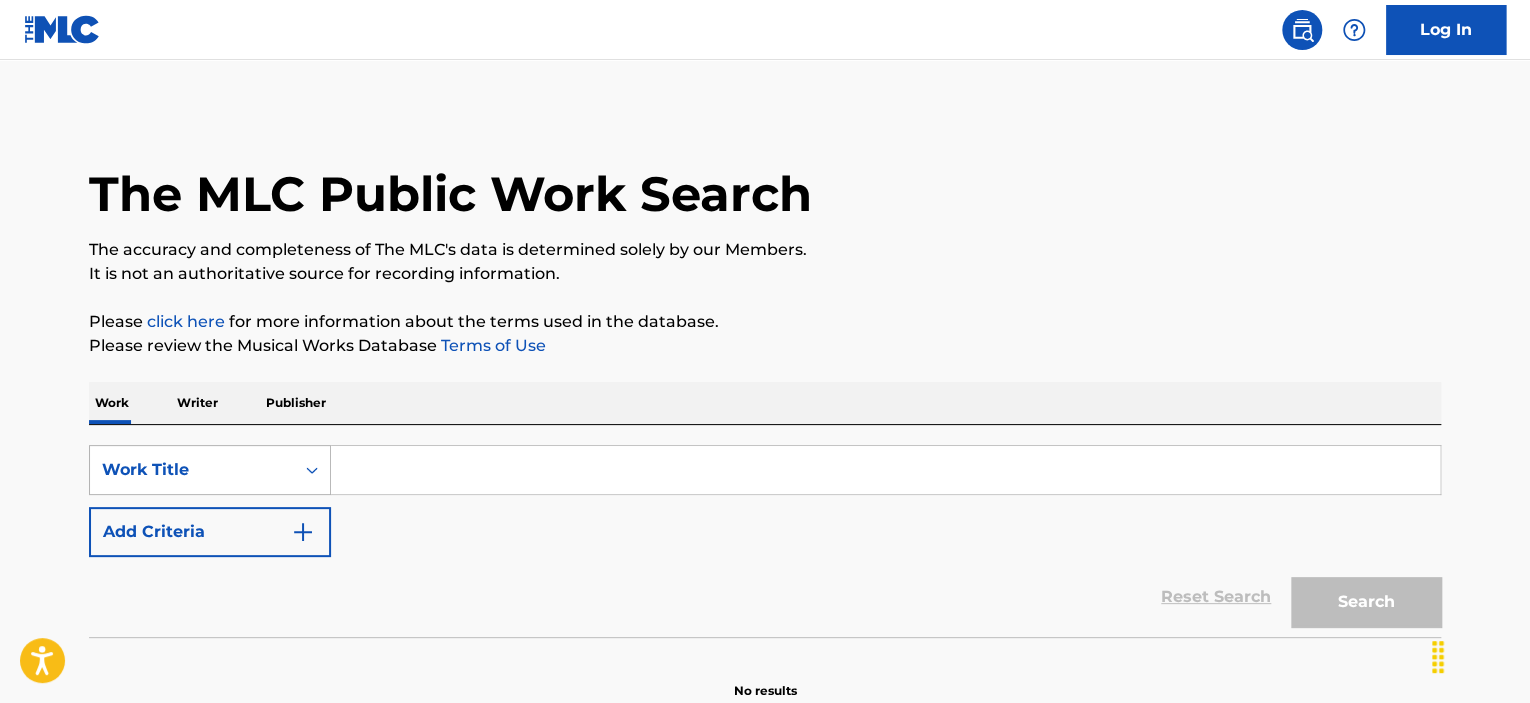 click on "Work Title" at bounding box center (210, 470) 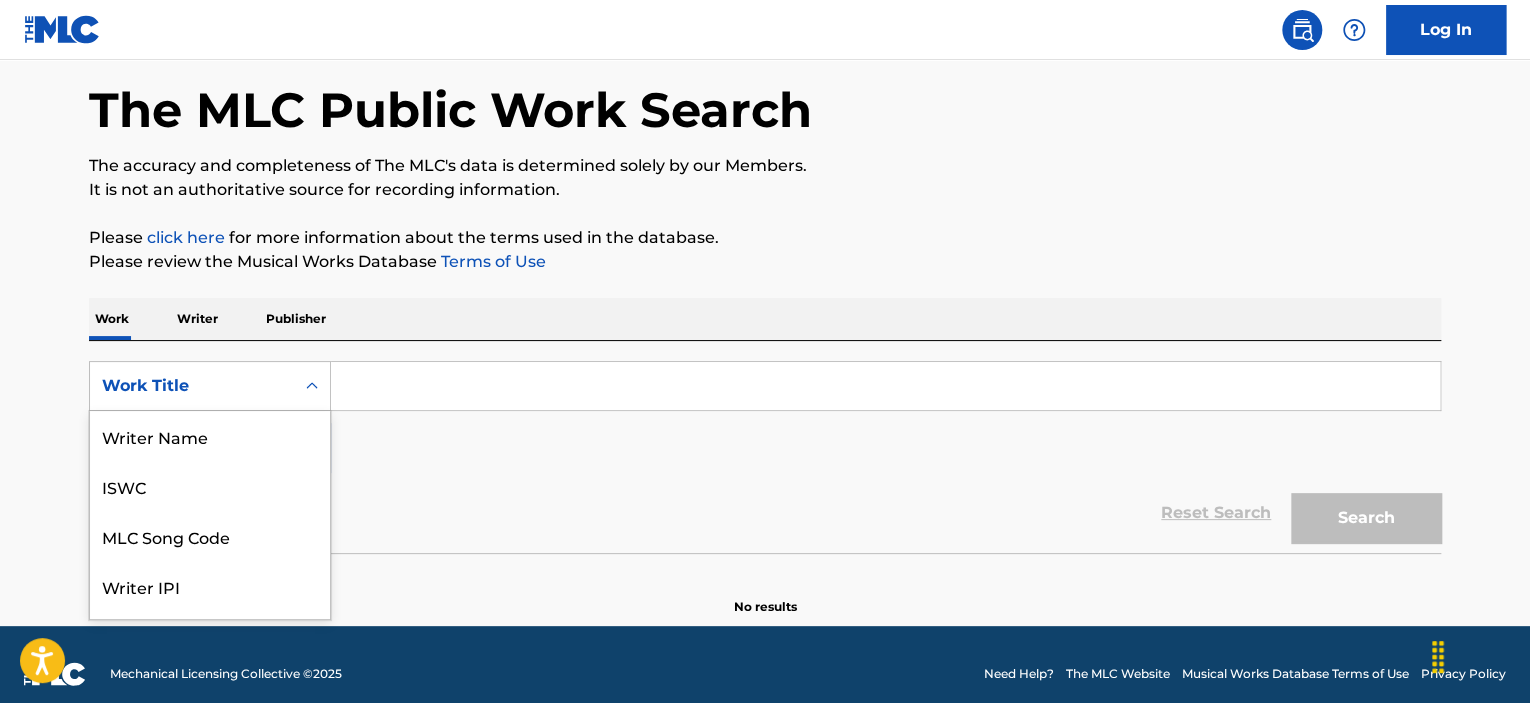 scroll, scrollTop: 92, scrollLeft: 0, axis: vertical 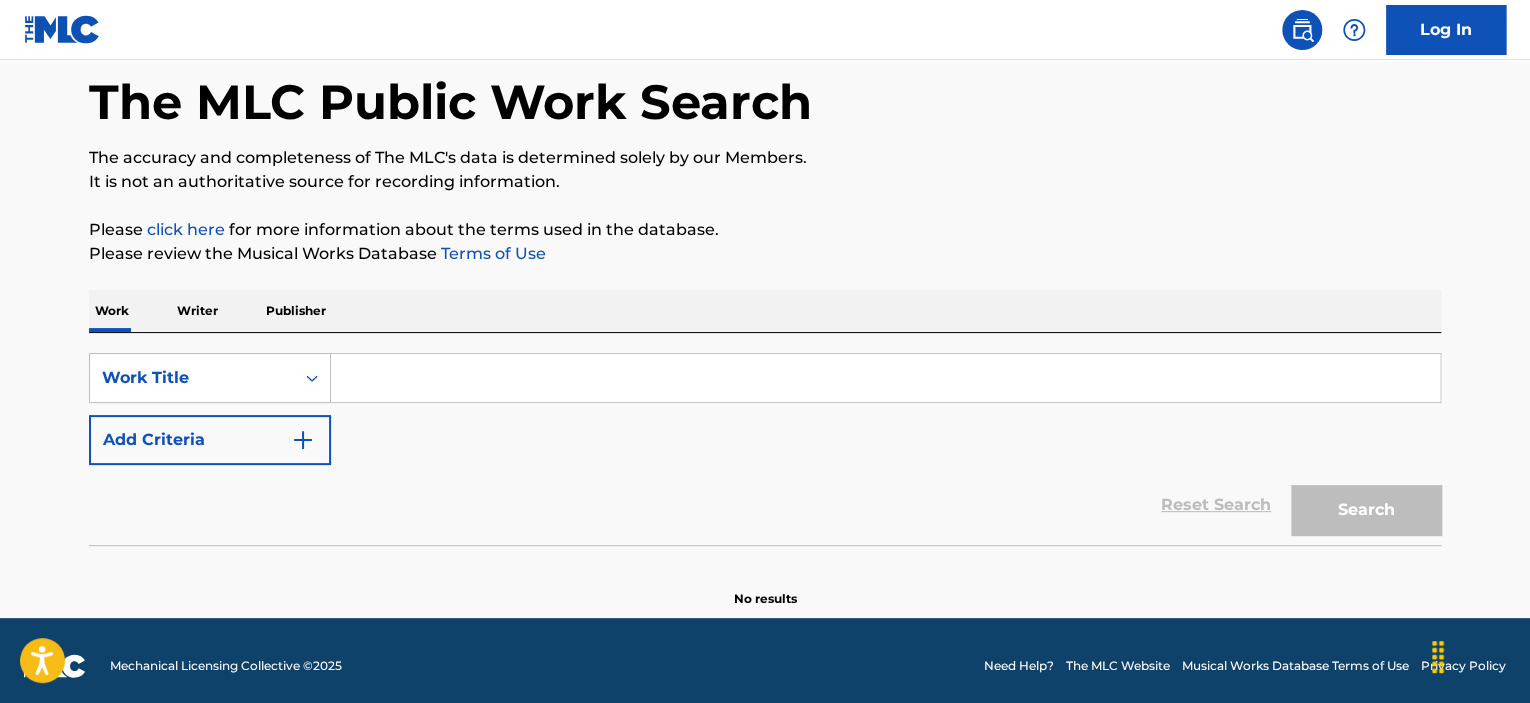 click on "The MLC Public Work Search The accuracy and completeness of The MLC's data is determined solely by our Members. It is not an authoritative source for recording information. Please   click here   for more information about the terms used in the database. Please review the Musical Works Database   Terms of Use Work Writer Publisher SearchWithCriteria2cdf092c-4629-48d6-8e60-cabb1bc4d4f2 Work Title Add Criteria Reset Search Search No results" at bounding box center (765, 313) 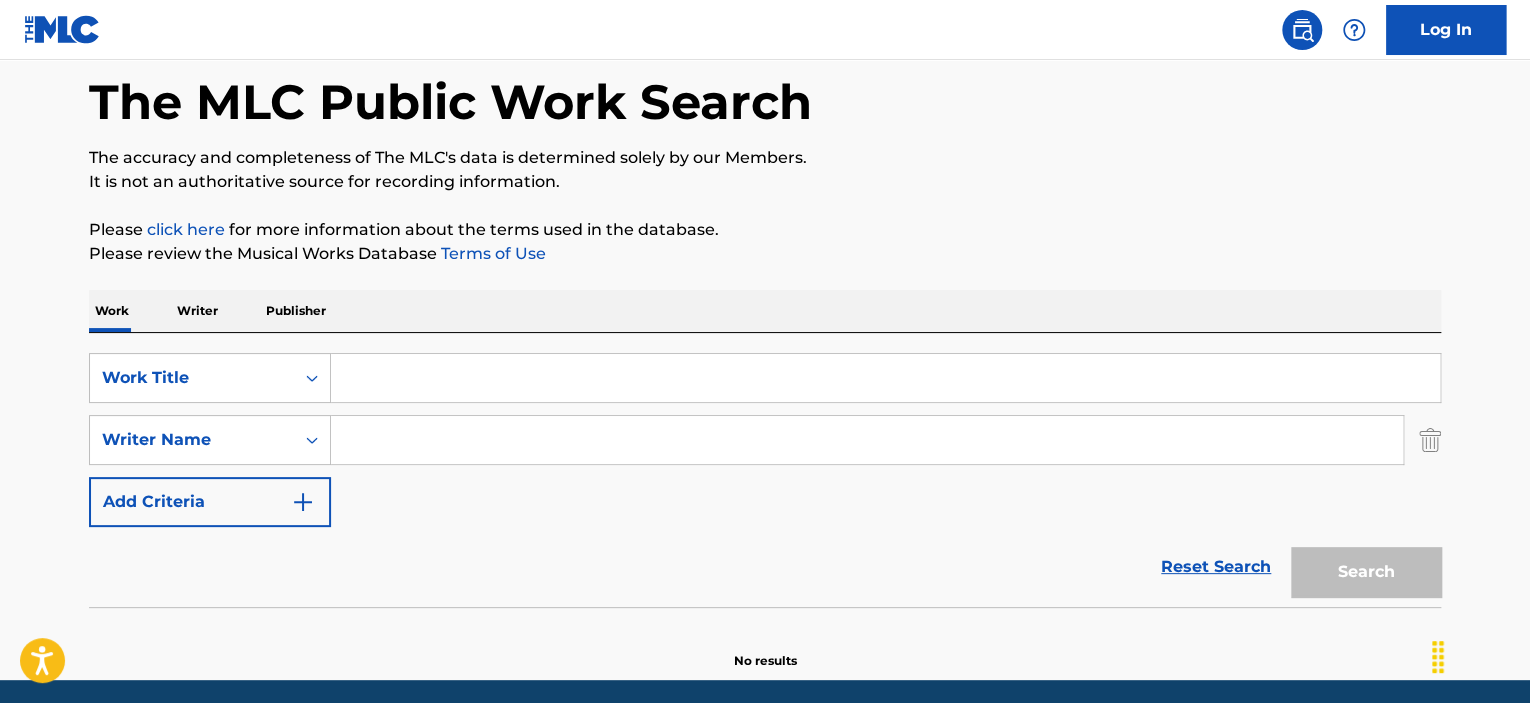 click at bounding box center (885, 378) 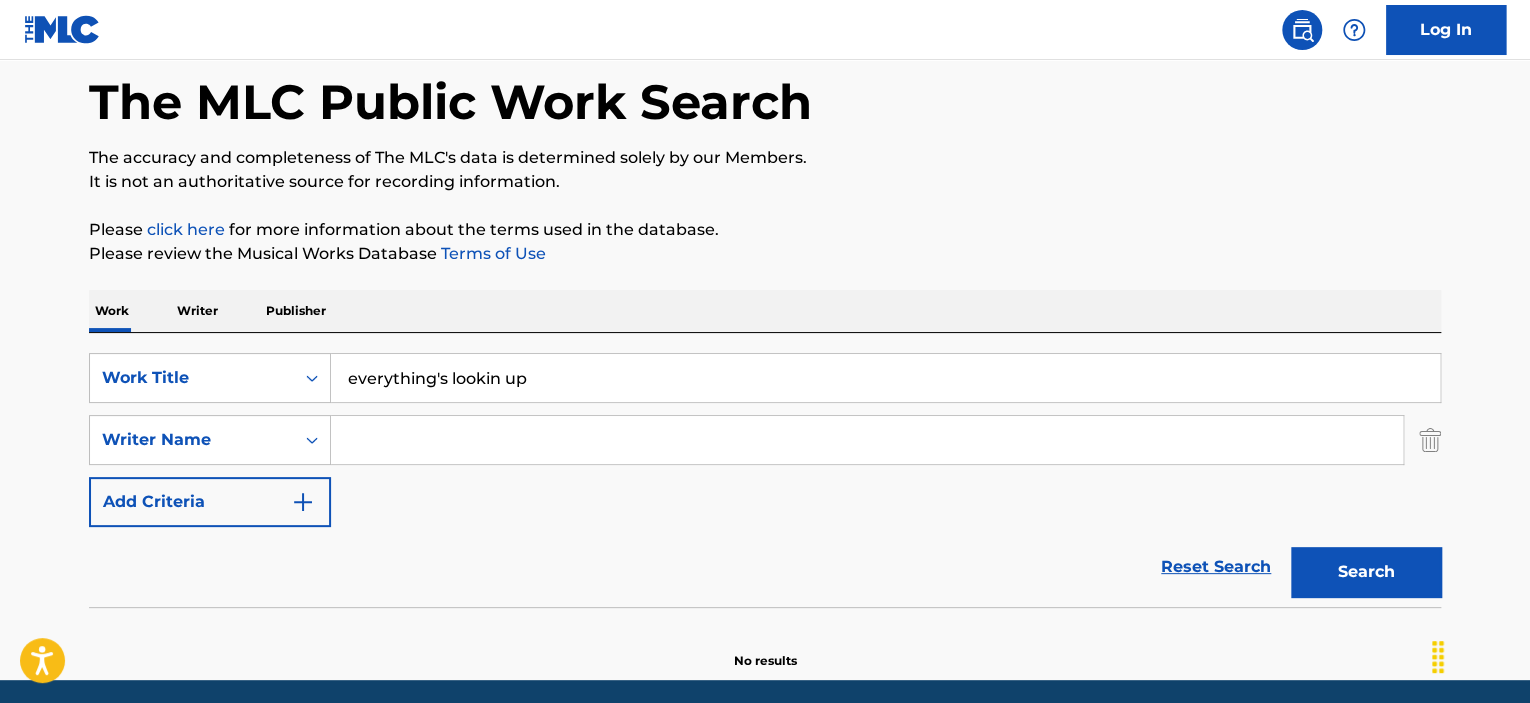 type on "everything's lookin up" 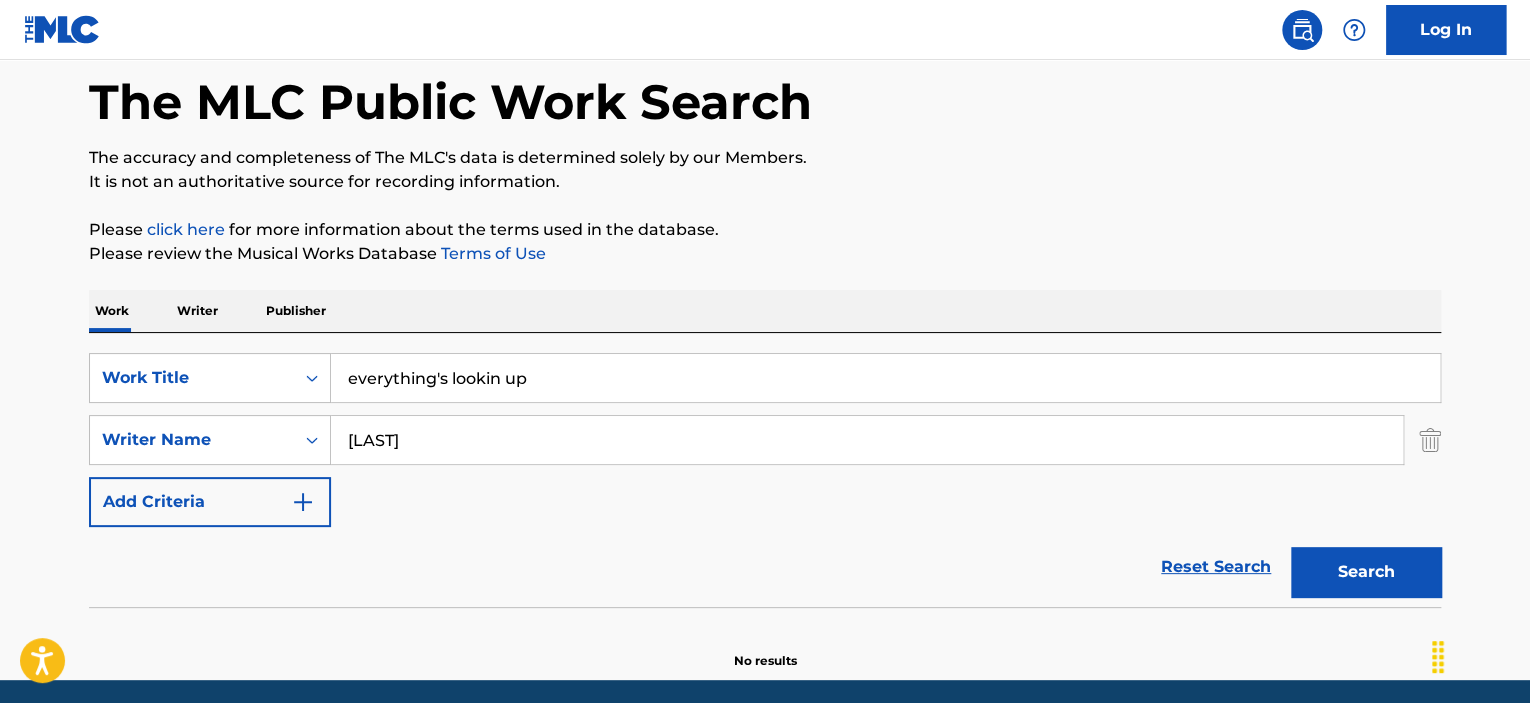 type on "[LAST]" 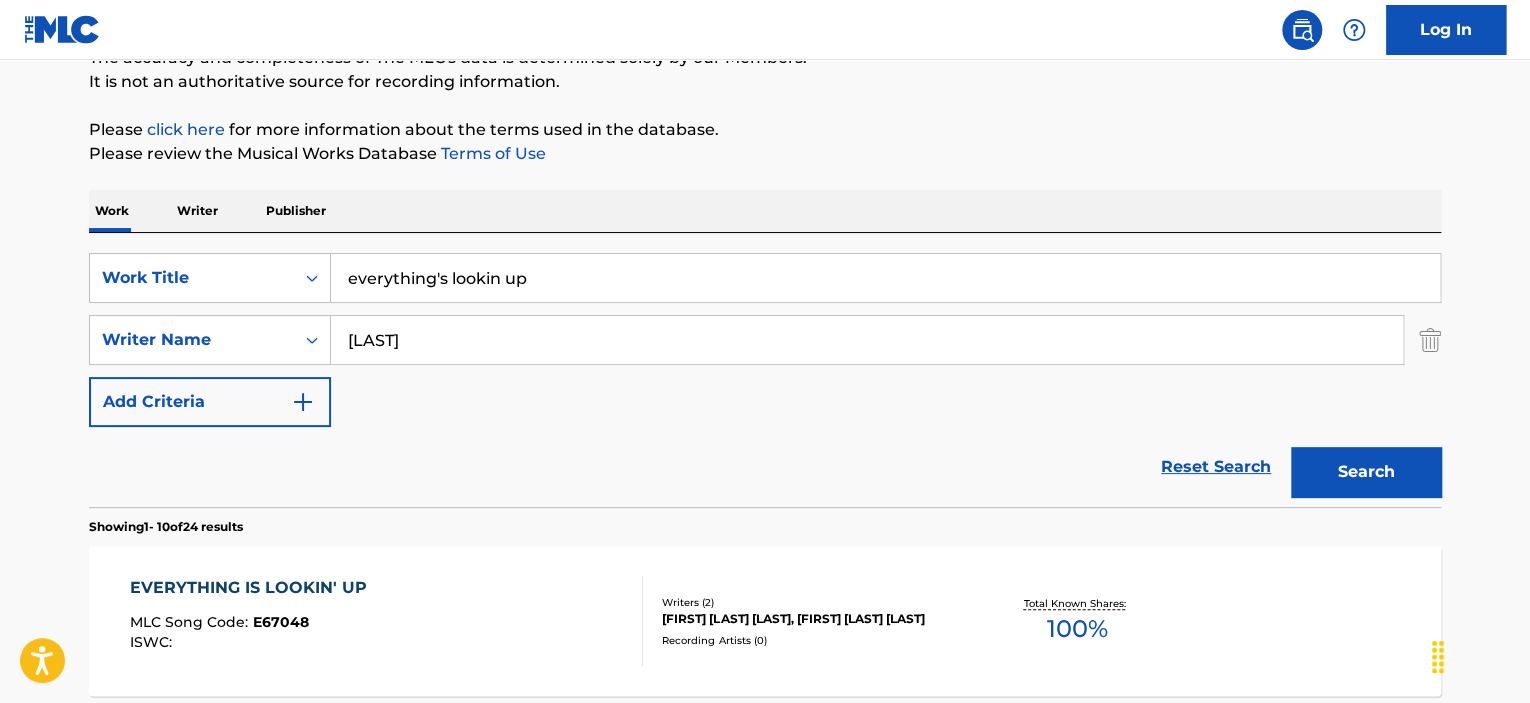 scroll, scrollTop: 292, scrollLeft: 0, axis: vertical 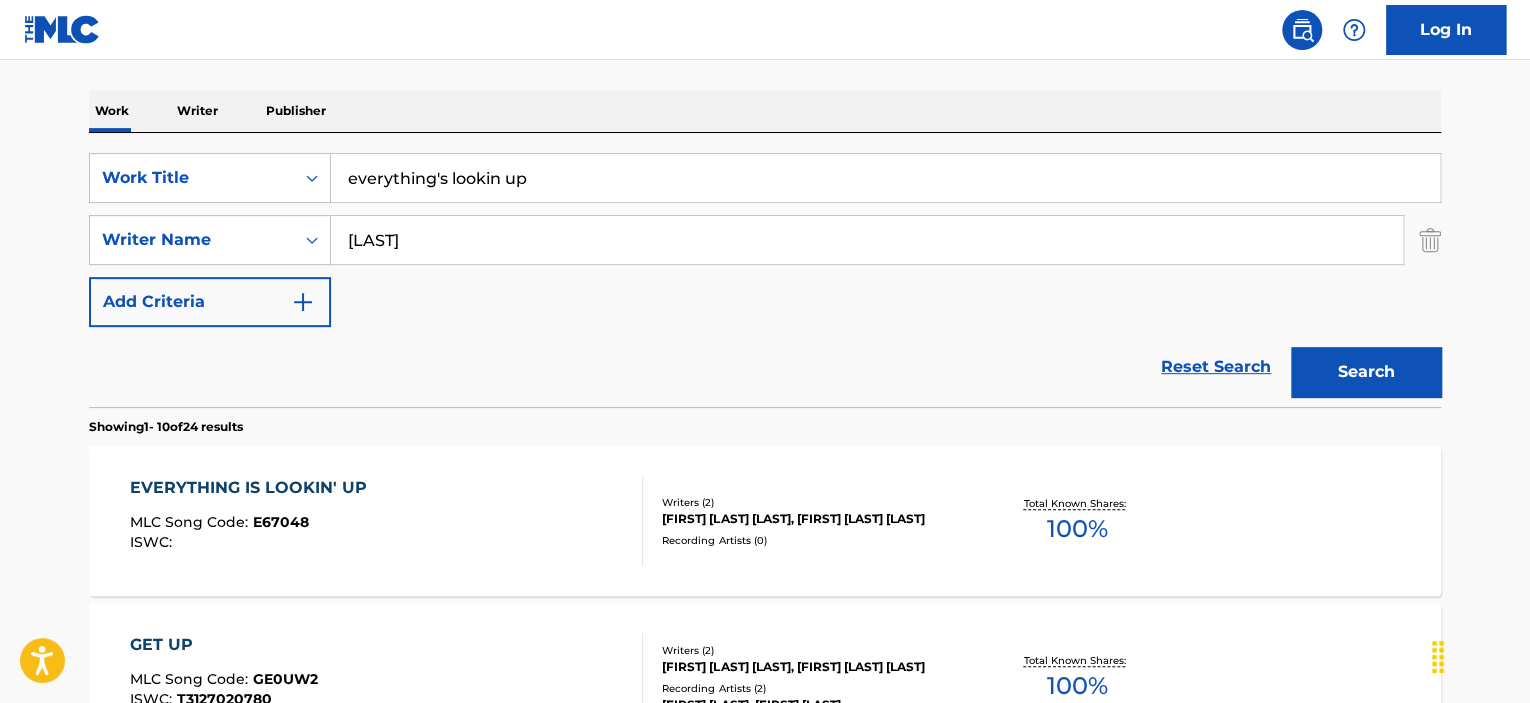 click on "EVERYTHING IS LOOKIN' UP" at bounding box center (253, 488) 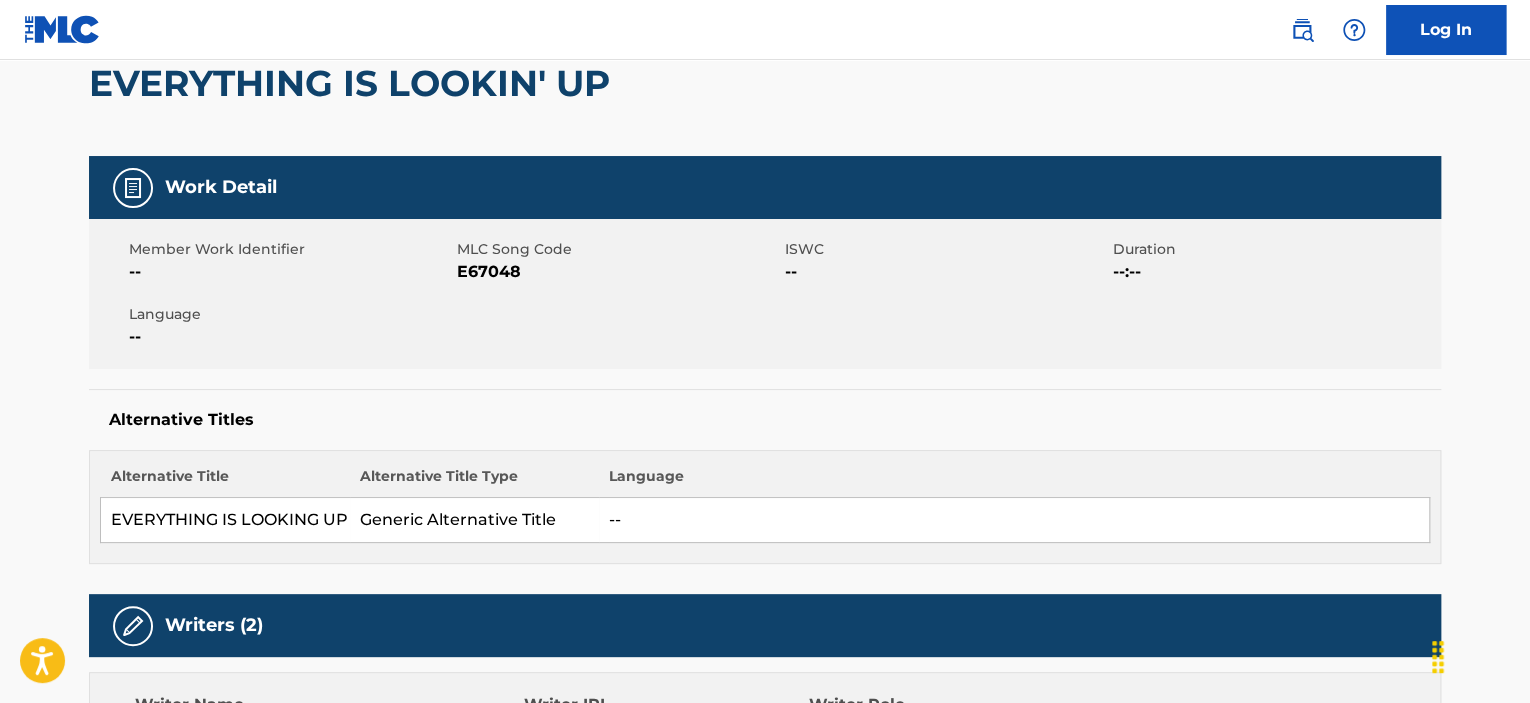 scroll, scrollTop: 0, scrollLeft: 0, axis: both 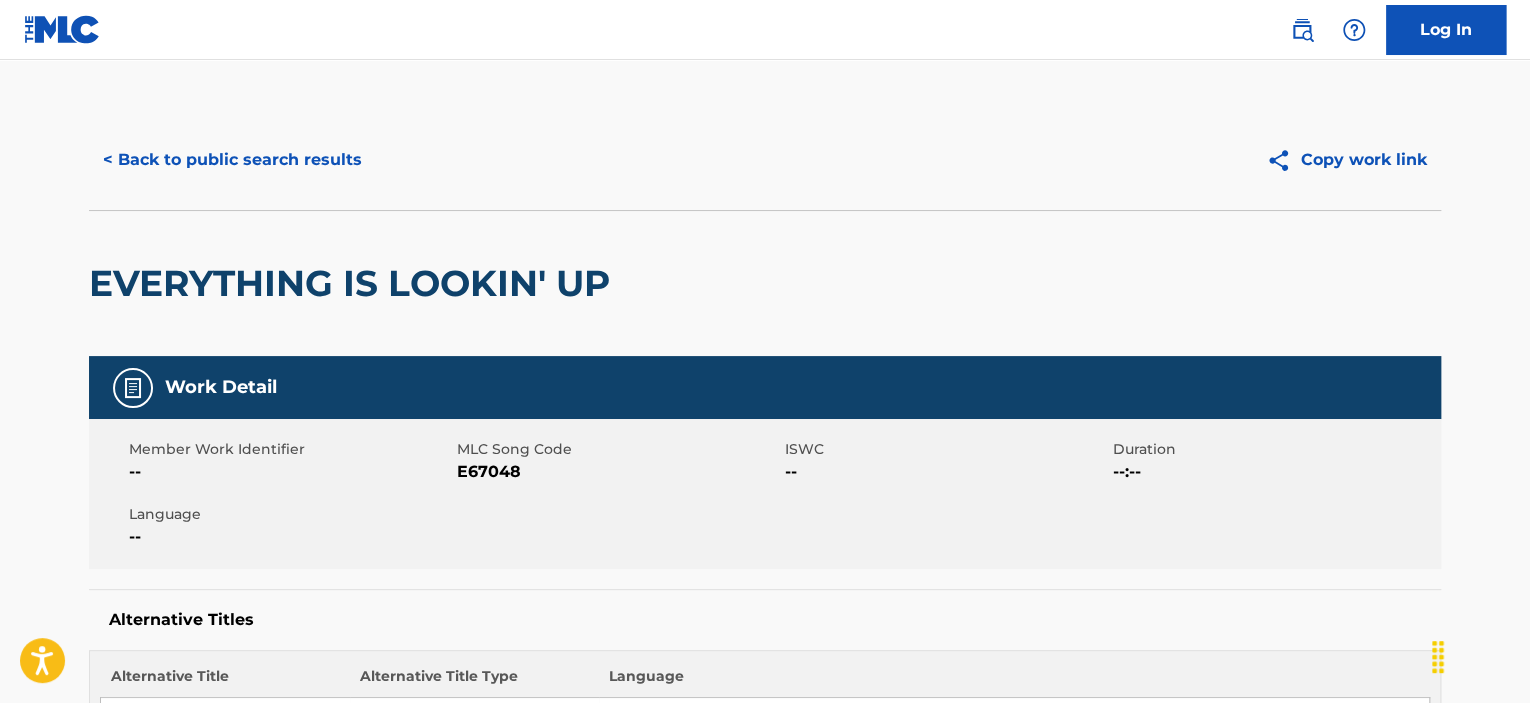 click on "< Back to public search results" at bounding box center [232, 160] 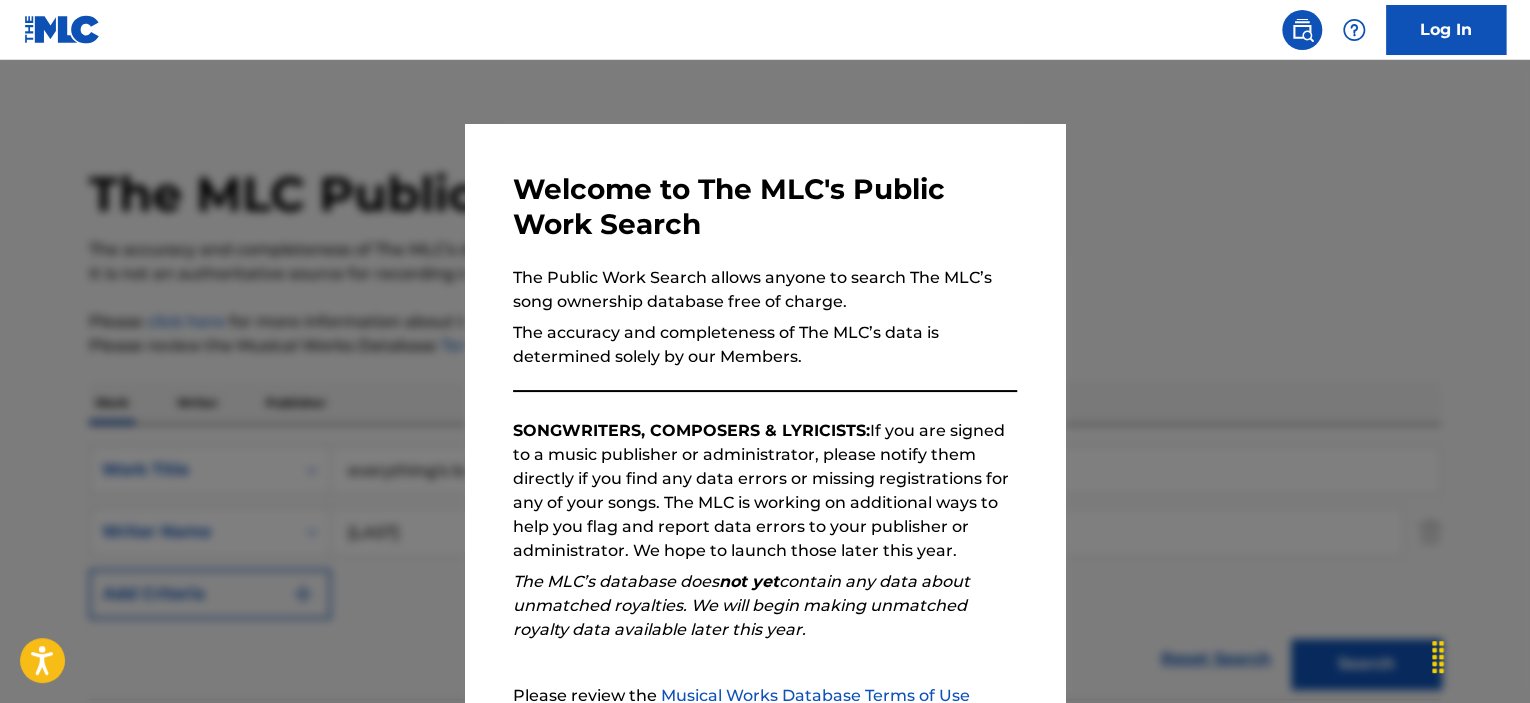 scroll, scrollTop: 292, scrollLeft: 0, axis: vertical 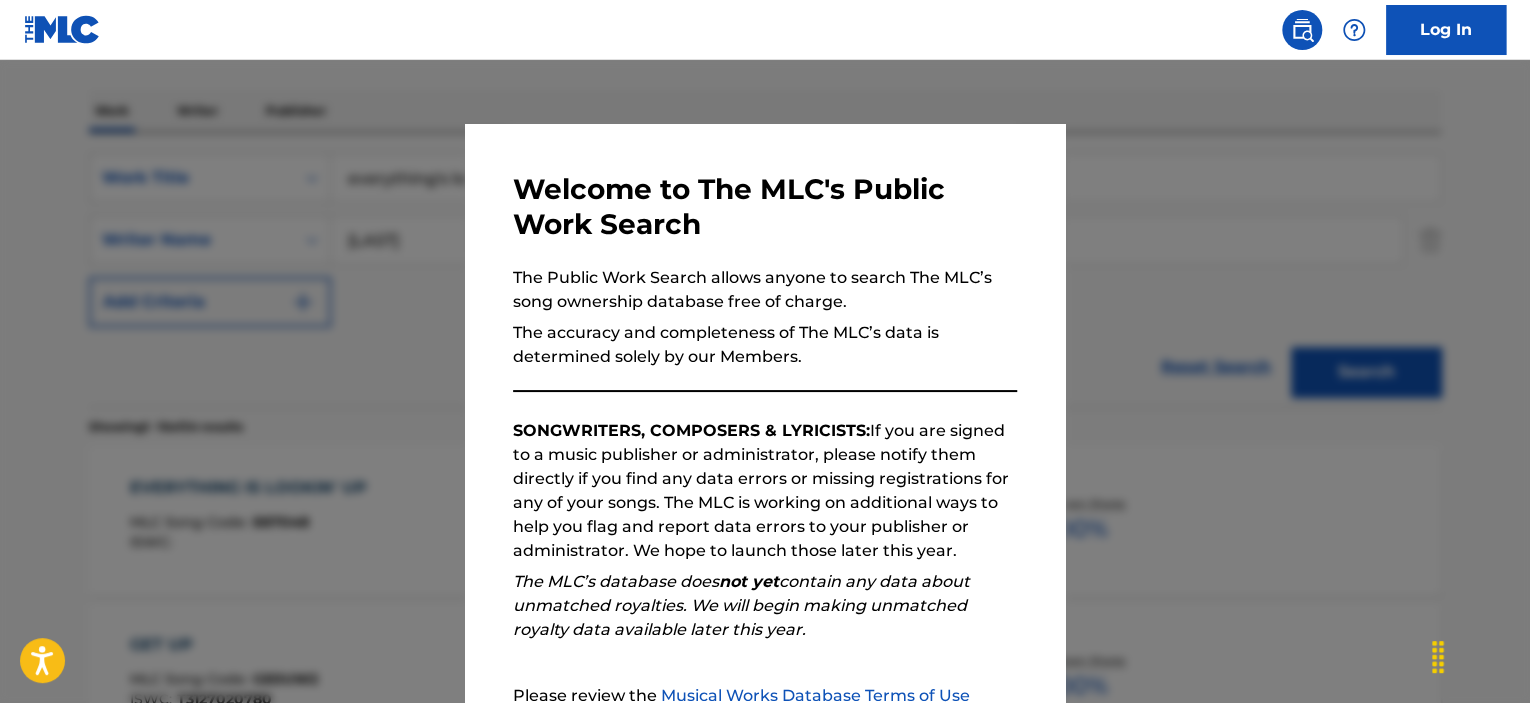 click at bounding box center (765, 411) 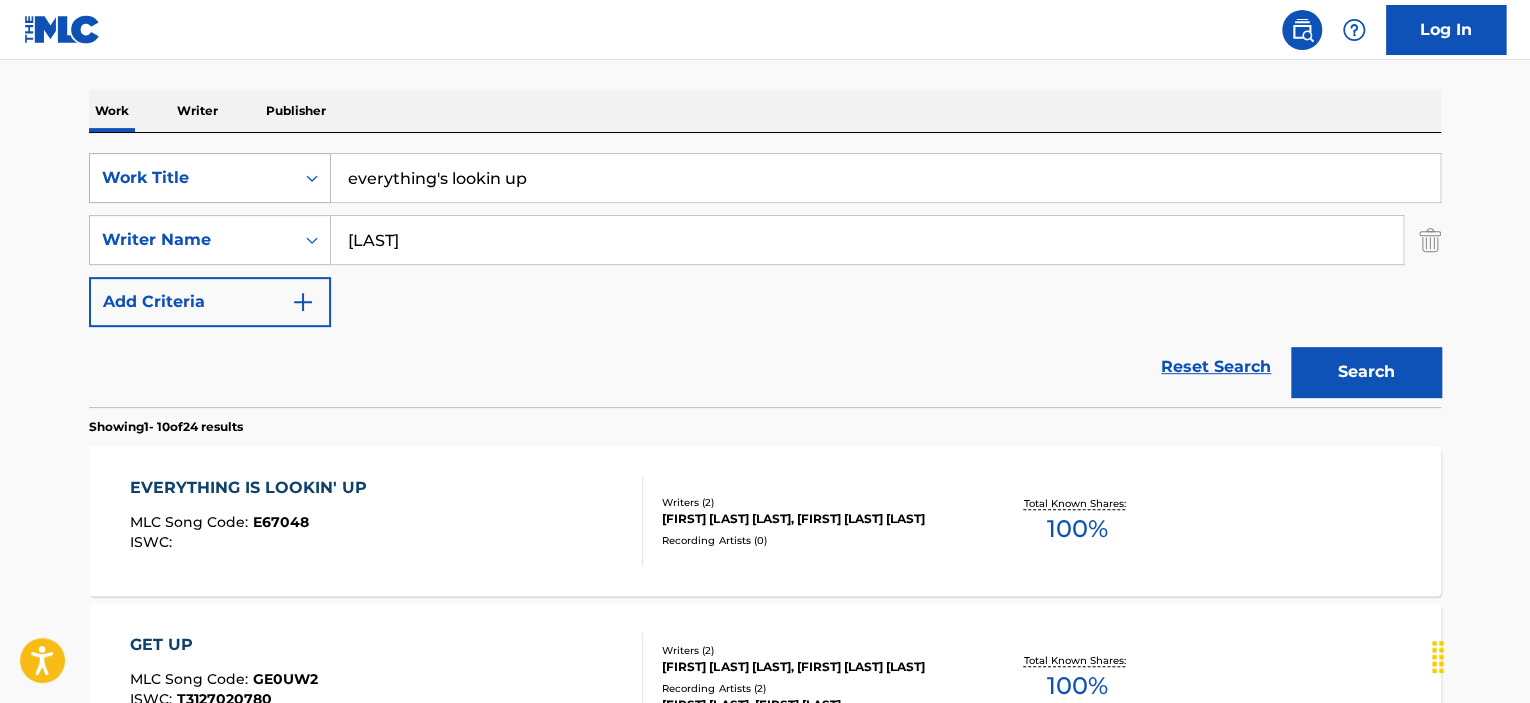 drag, startPoint x: 548, startPoint y: 185, endPoint x: 93, endPoint y: 179, distance: 455.03955 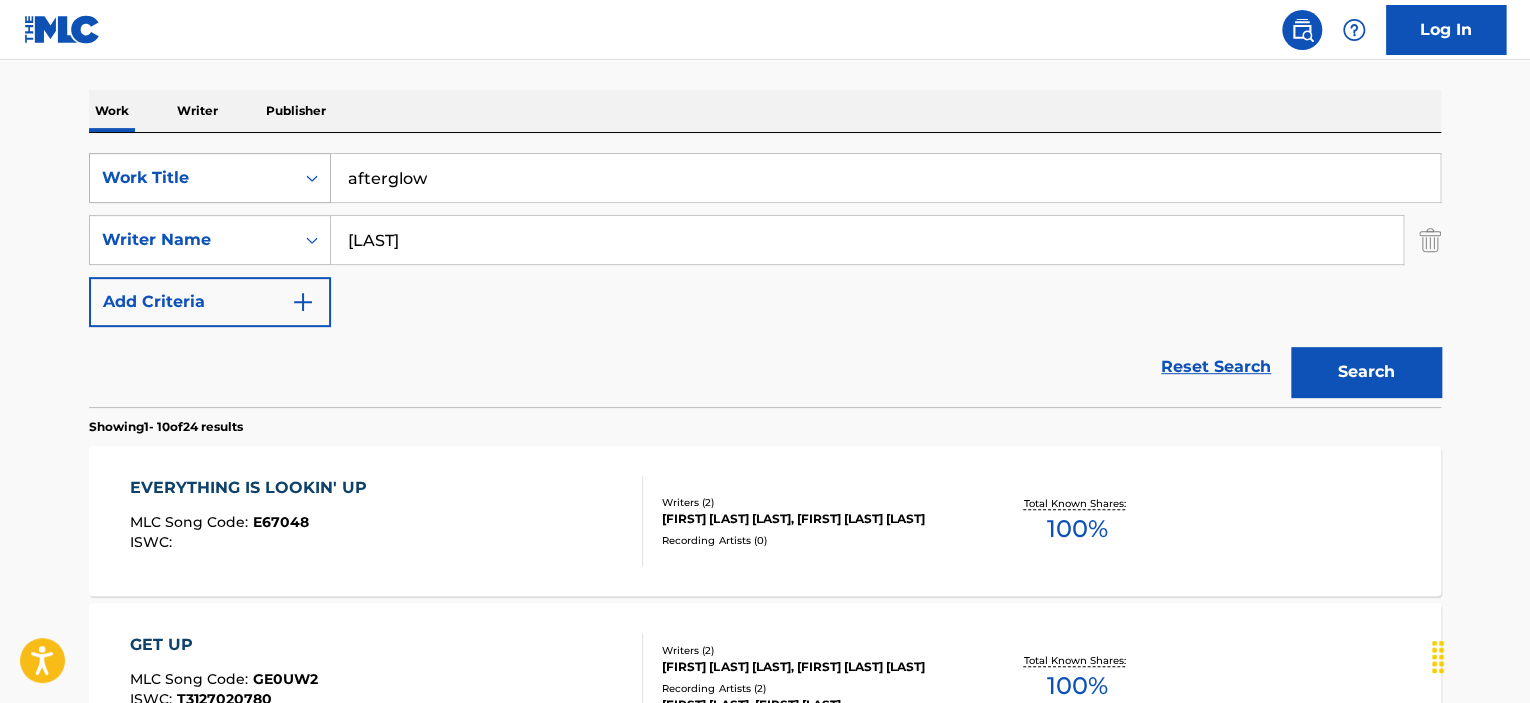 type on "afterglow" 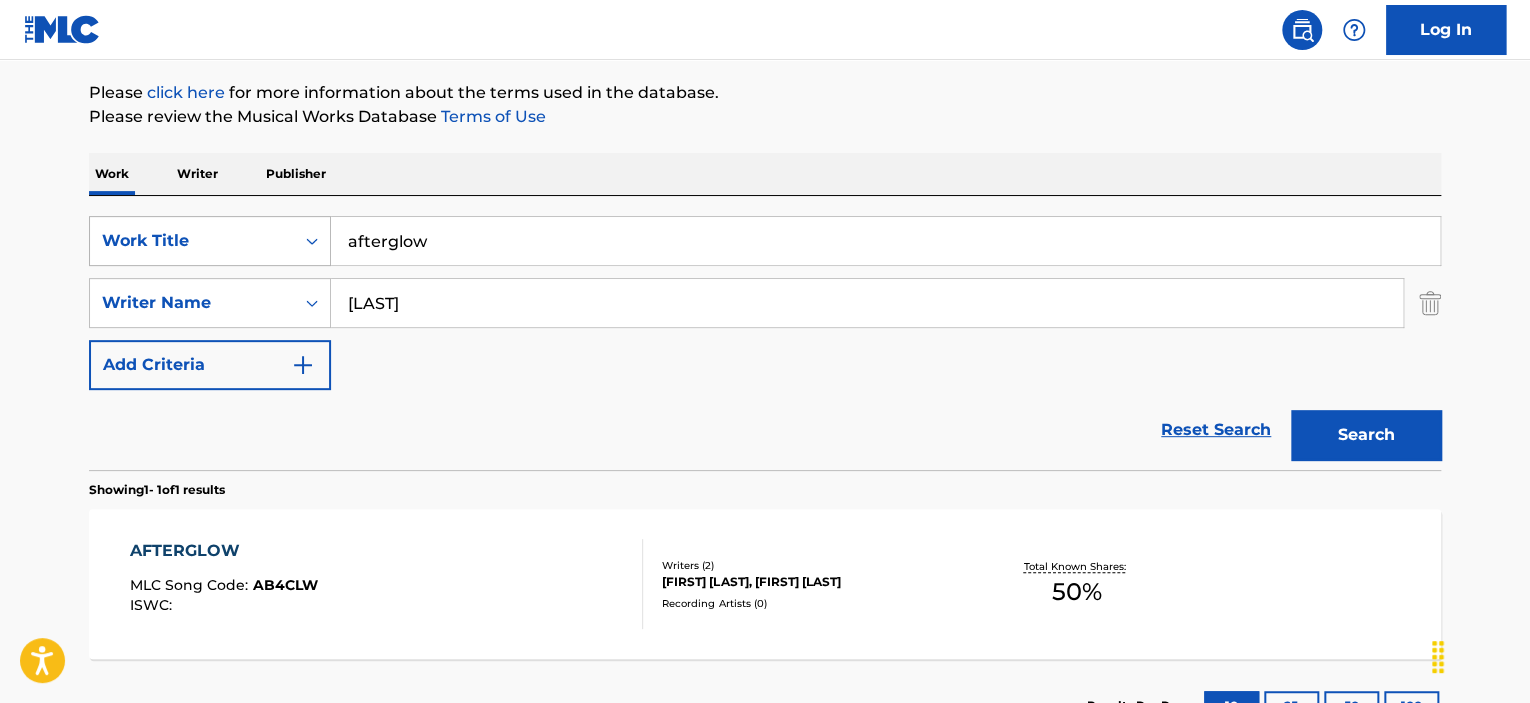scroll, scrollTop: 292, scrollLeft: 0, axis: vertical 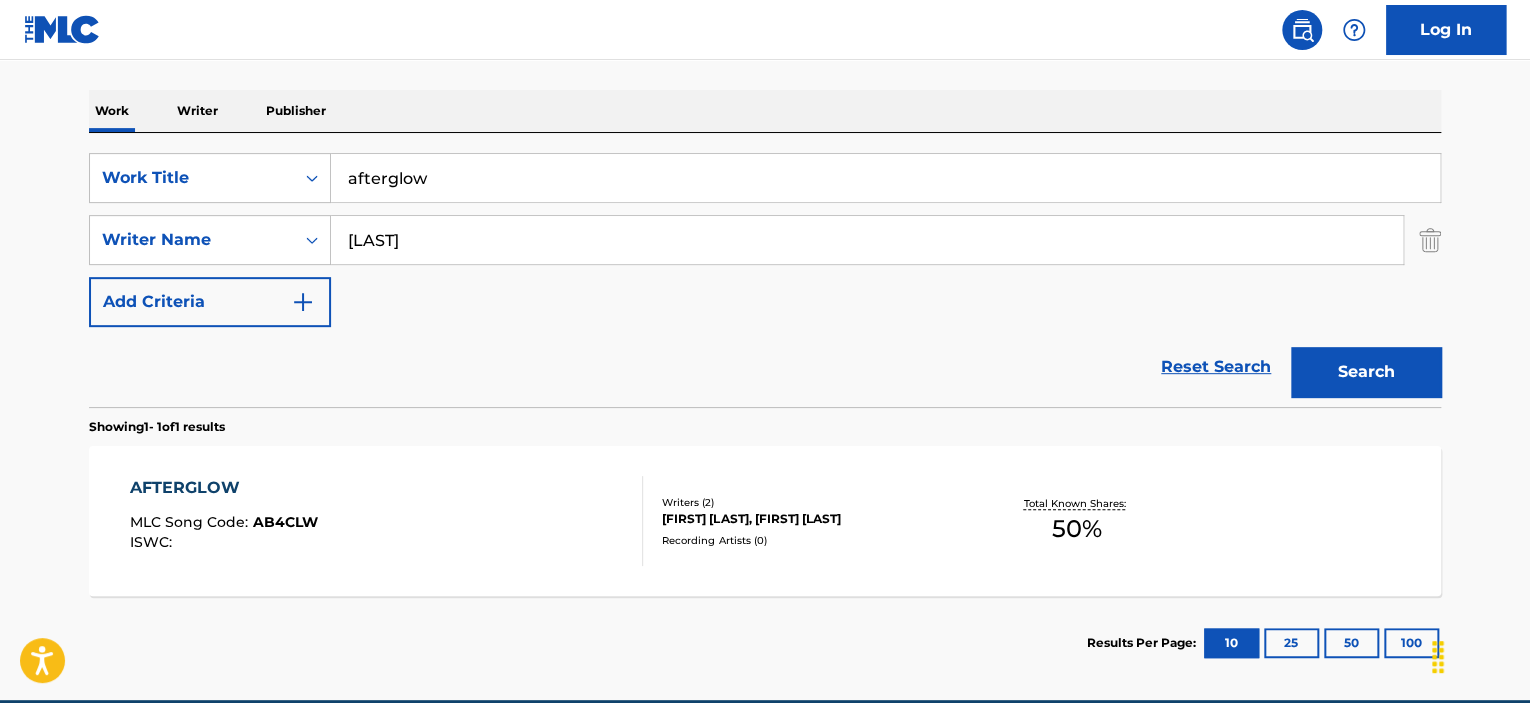 click on "AFTERGLOW" at bounding box center (224, 488) 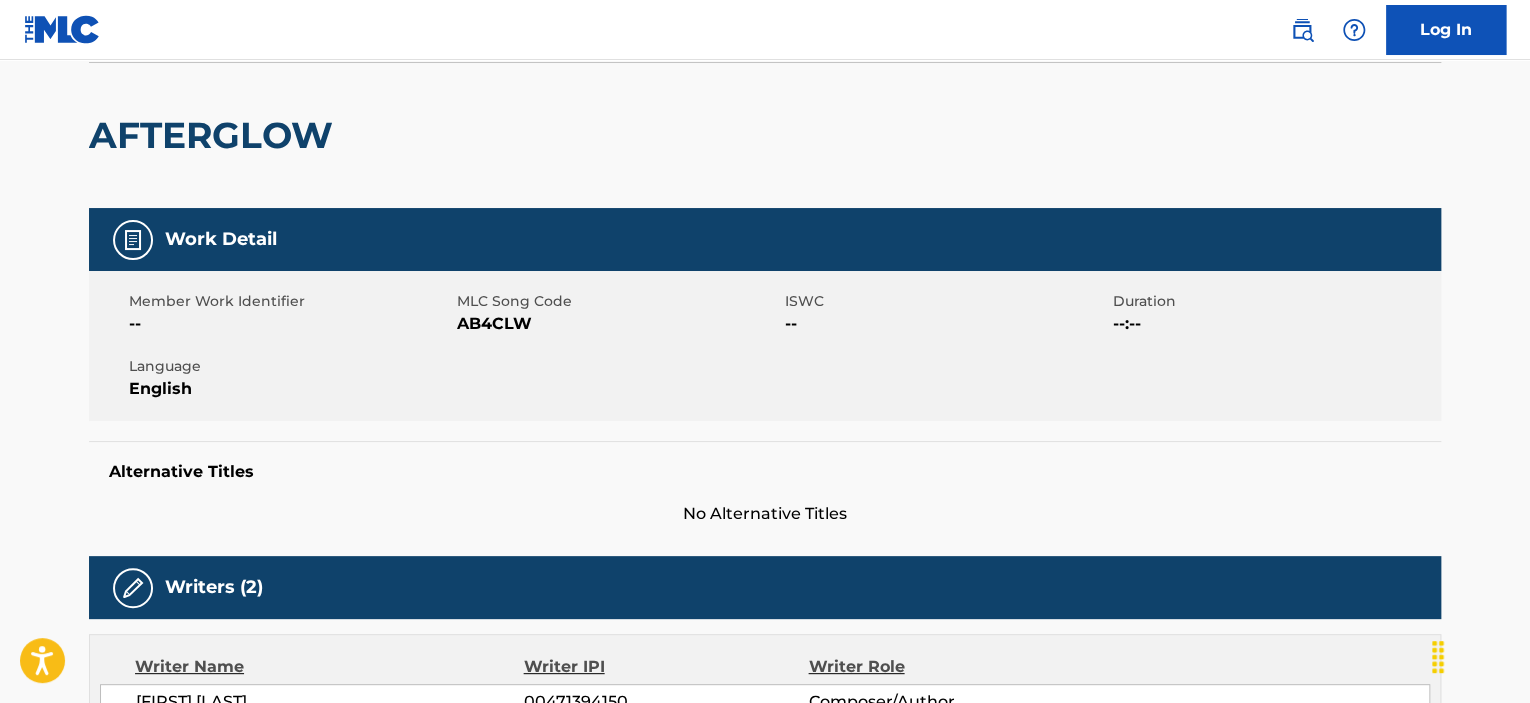 scroll, scrollTop: 0, scrollLeft: 0, axis: both 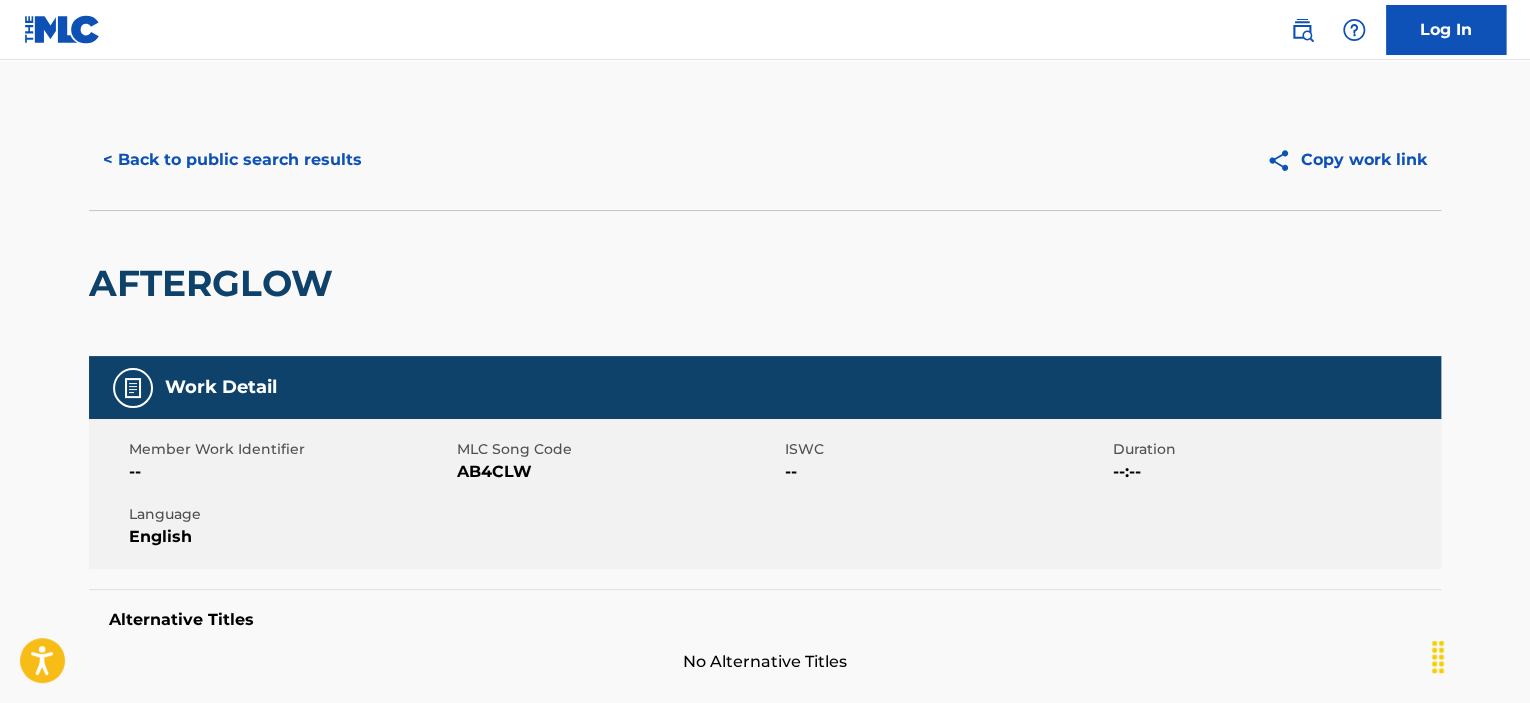 click on "< Back to public search results" at bounding box center (232, 160) 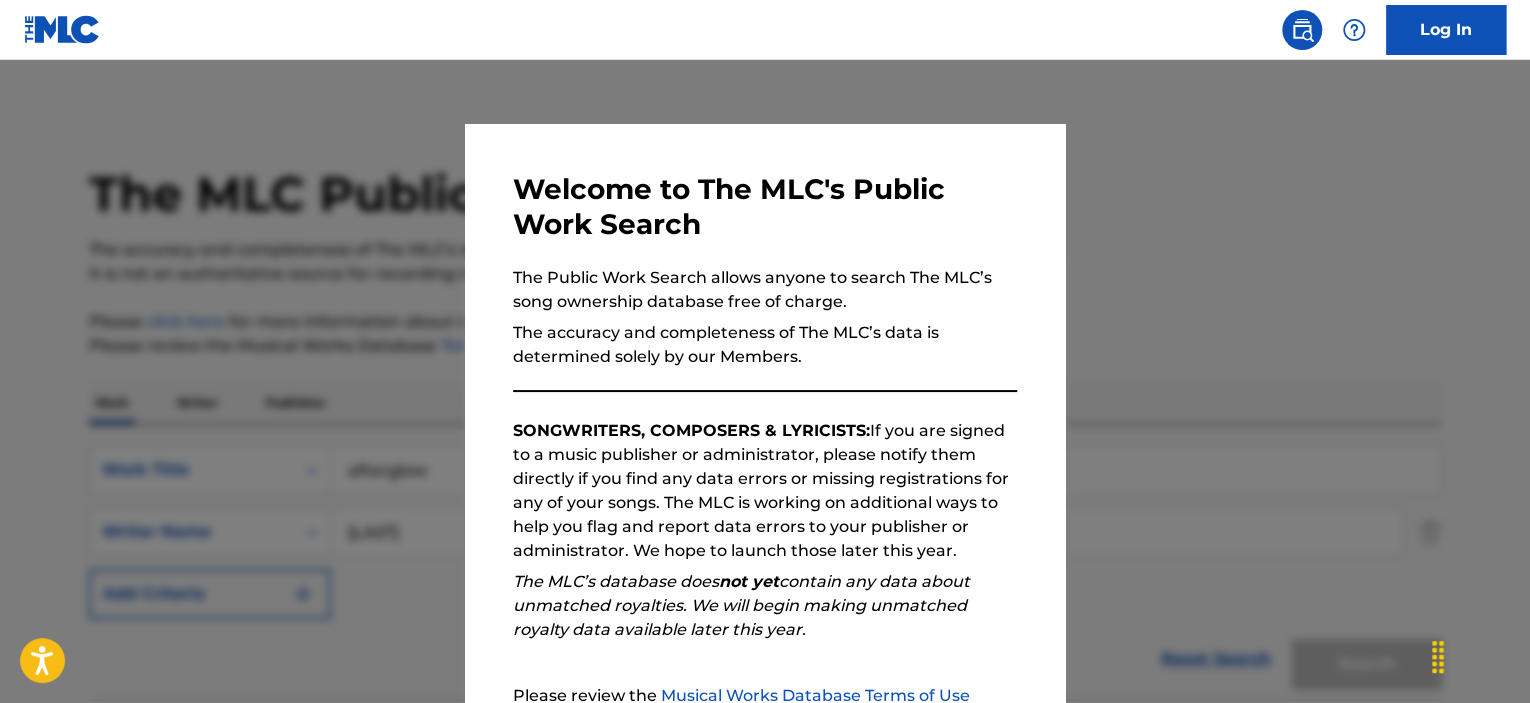 scroll, scrollTop: 270, scrollLeft: 0, axis: vertical 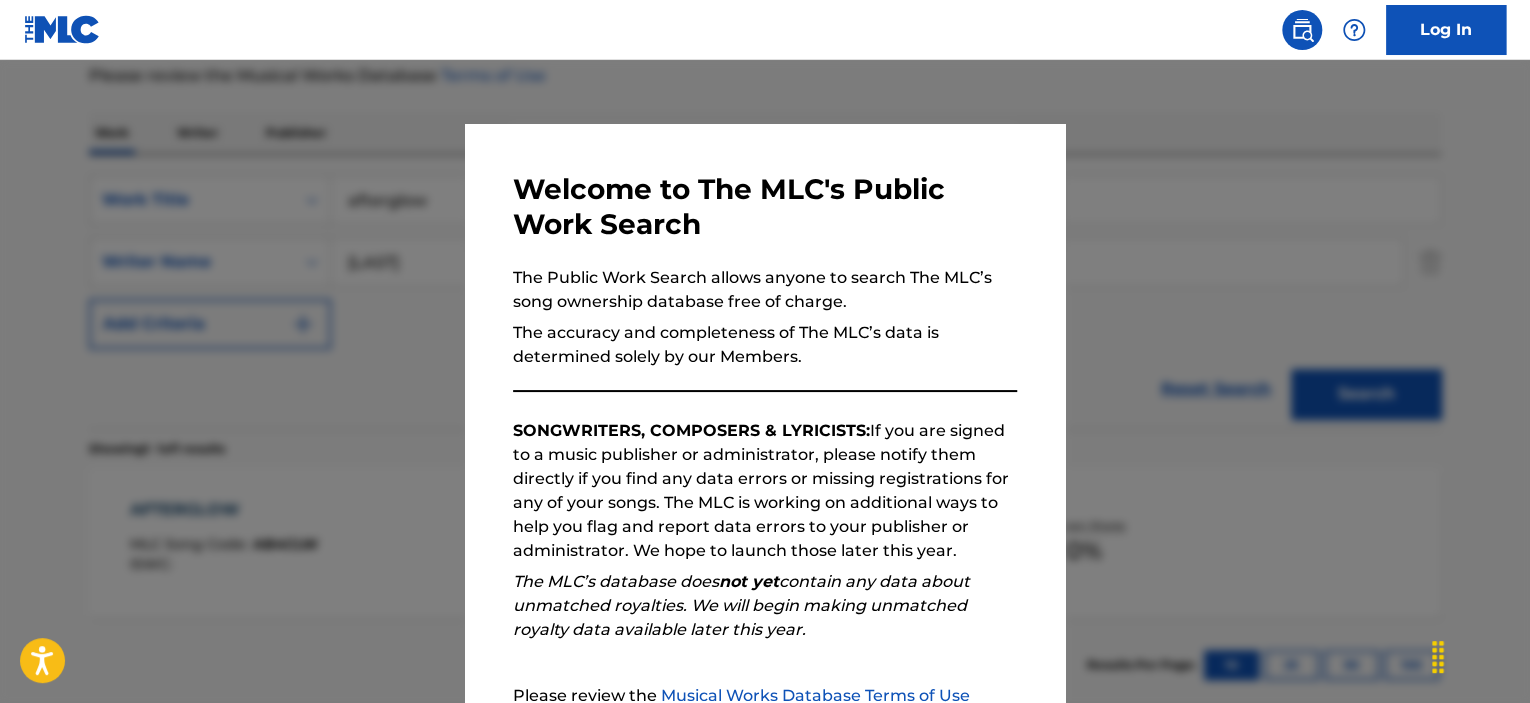 click at bounding box center [765, 411] 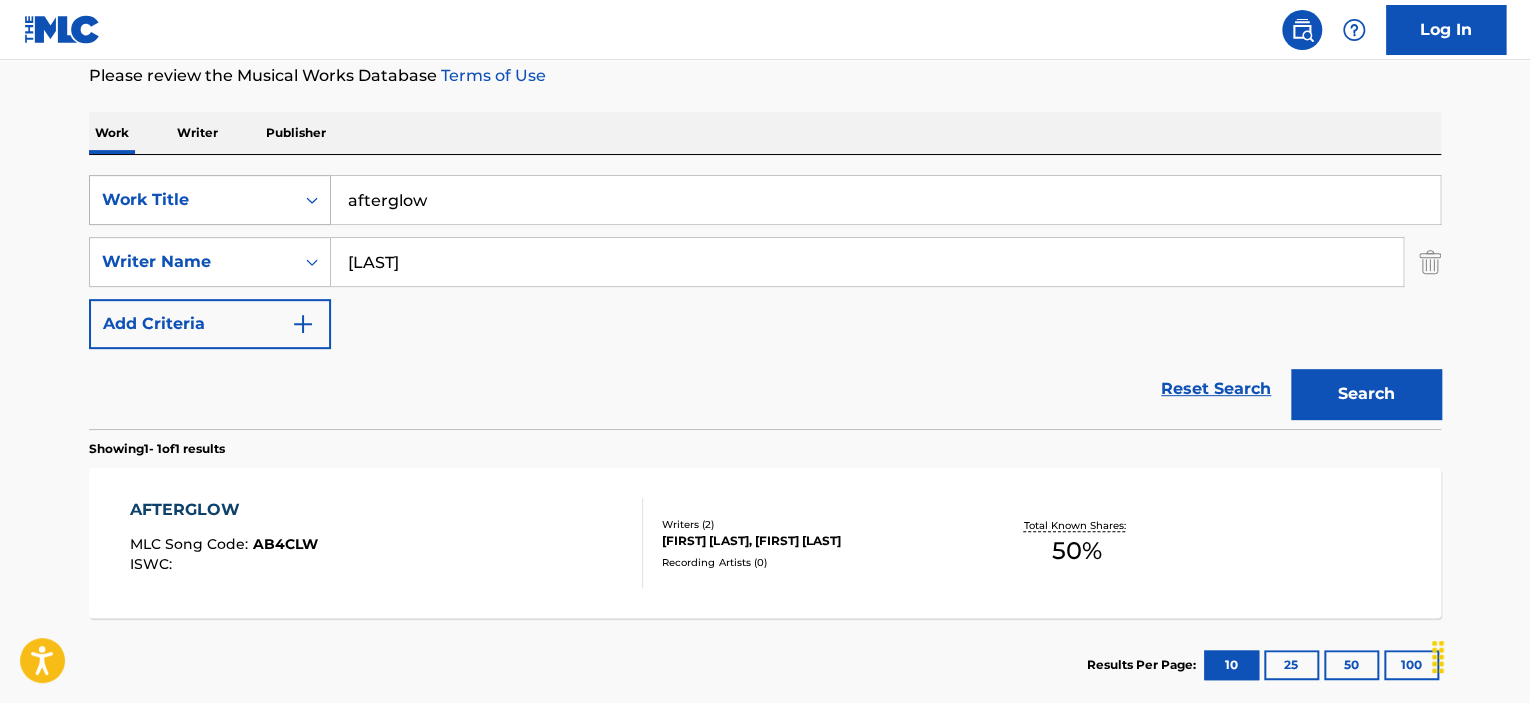 drag, startPoint x: 436, startPoint y: 196, endPoint x: 178, endPoint y: 187, distance: 258.15692 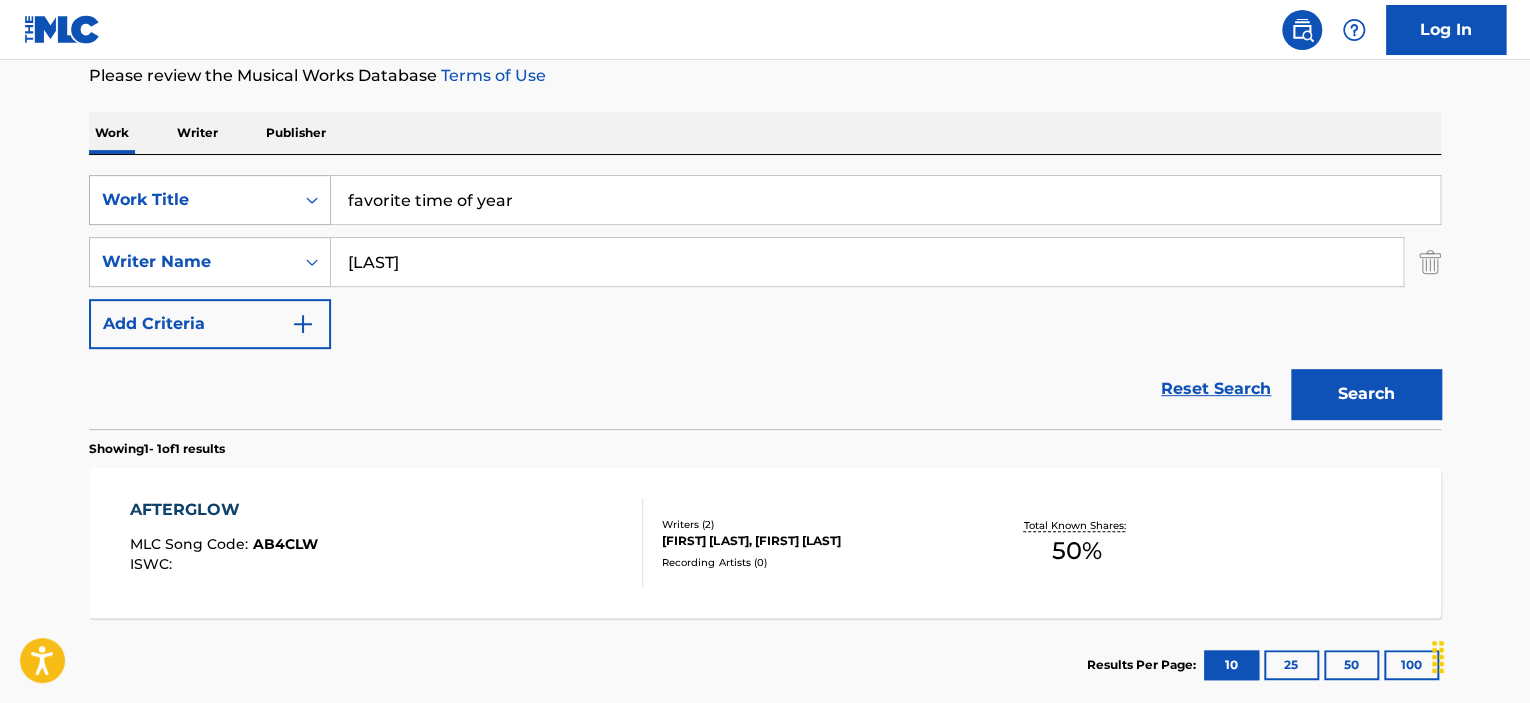 type on "favorite time of year" 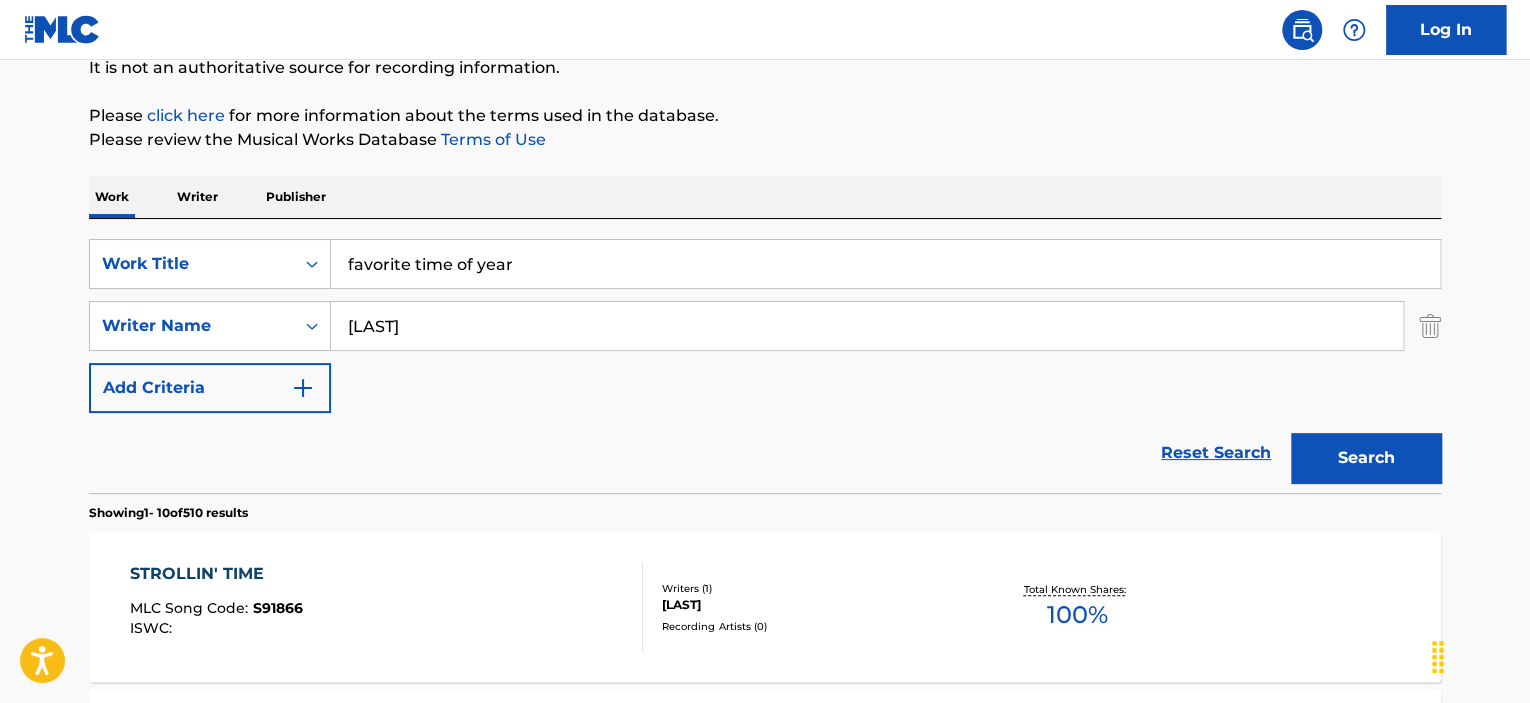 scroll, scrollTop: 0, scrollLeft: 0, axis: both 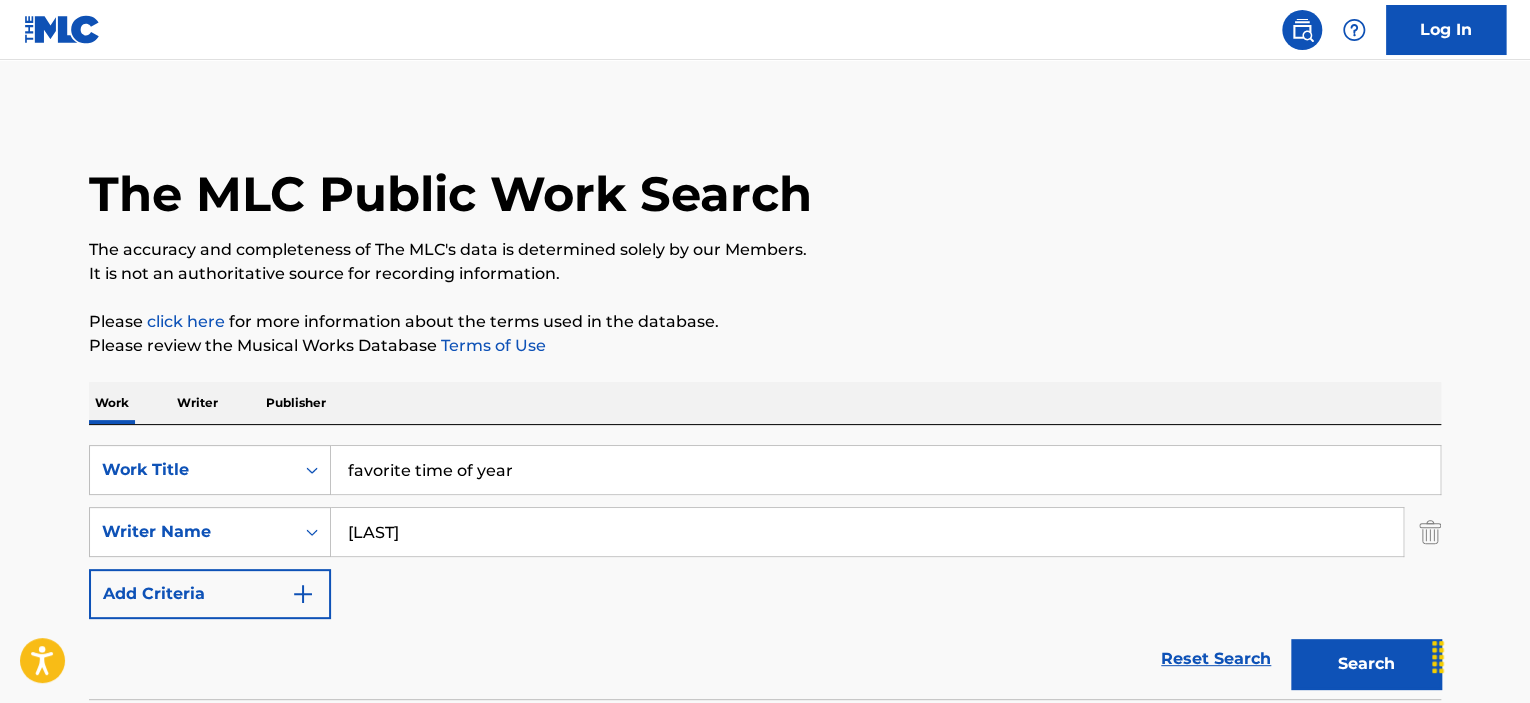 drag, startPoint x: 409, startPoint y: 540, endPoint x: 328, endPoint y: 517, distance: 84.20214 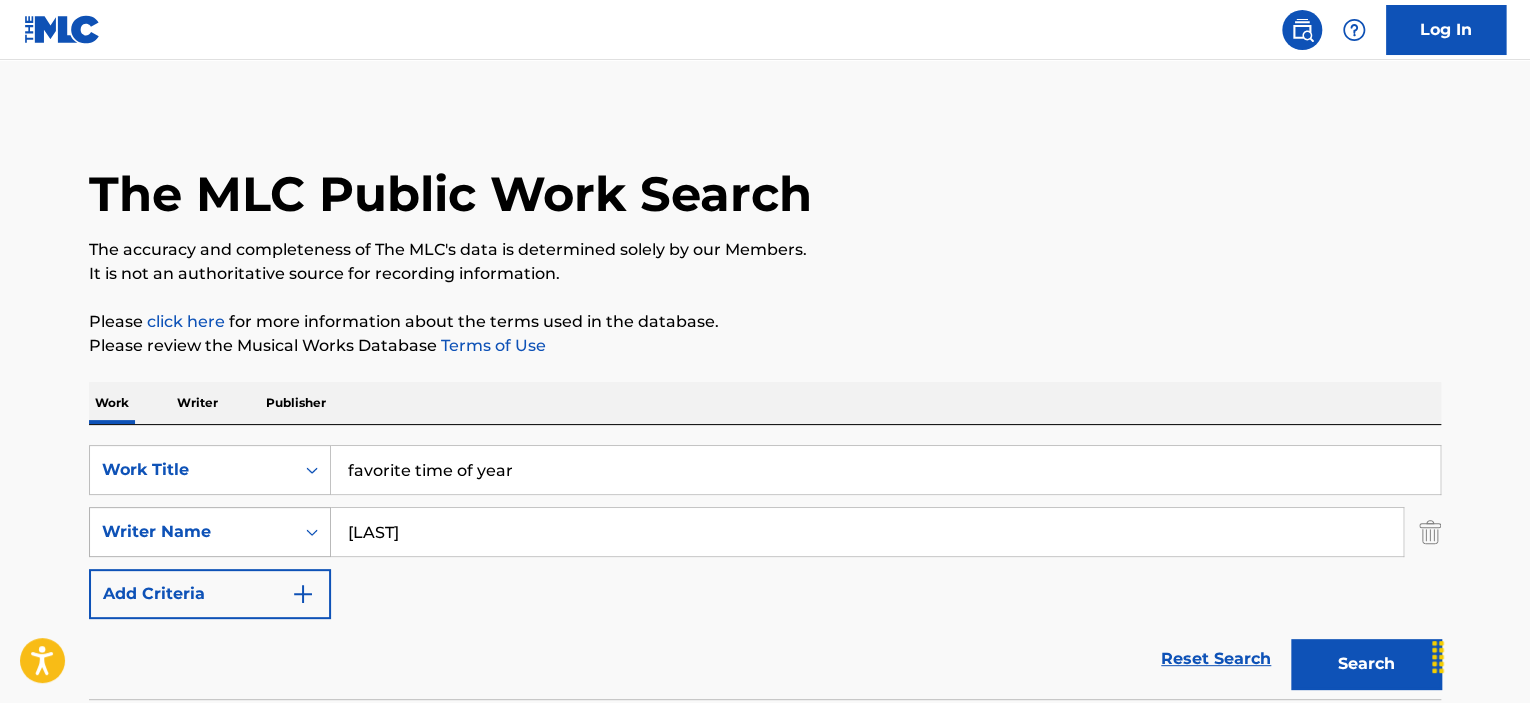 click on "[LAST]" at bounding box center (867, 532) 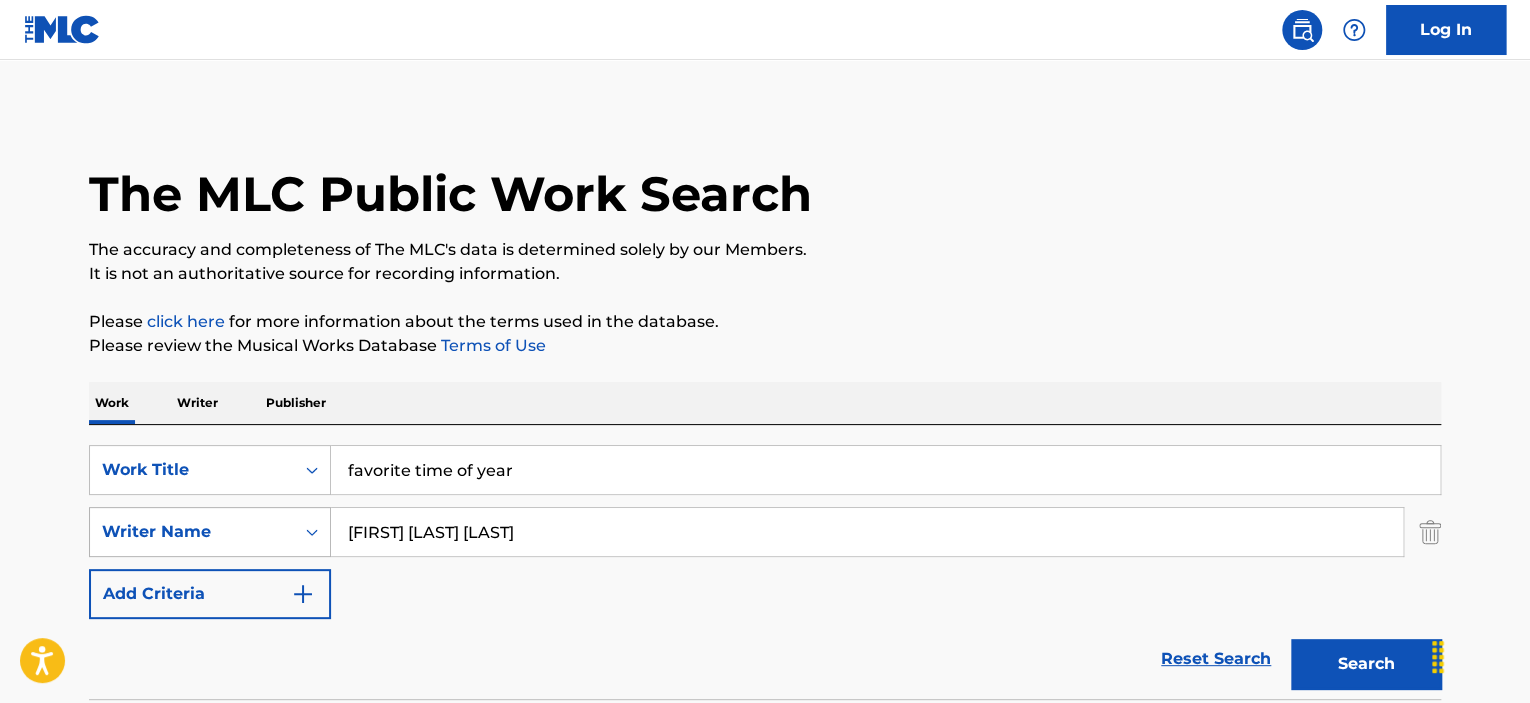 type on "[FIRST] [LAST] [LAST]" 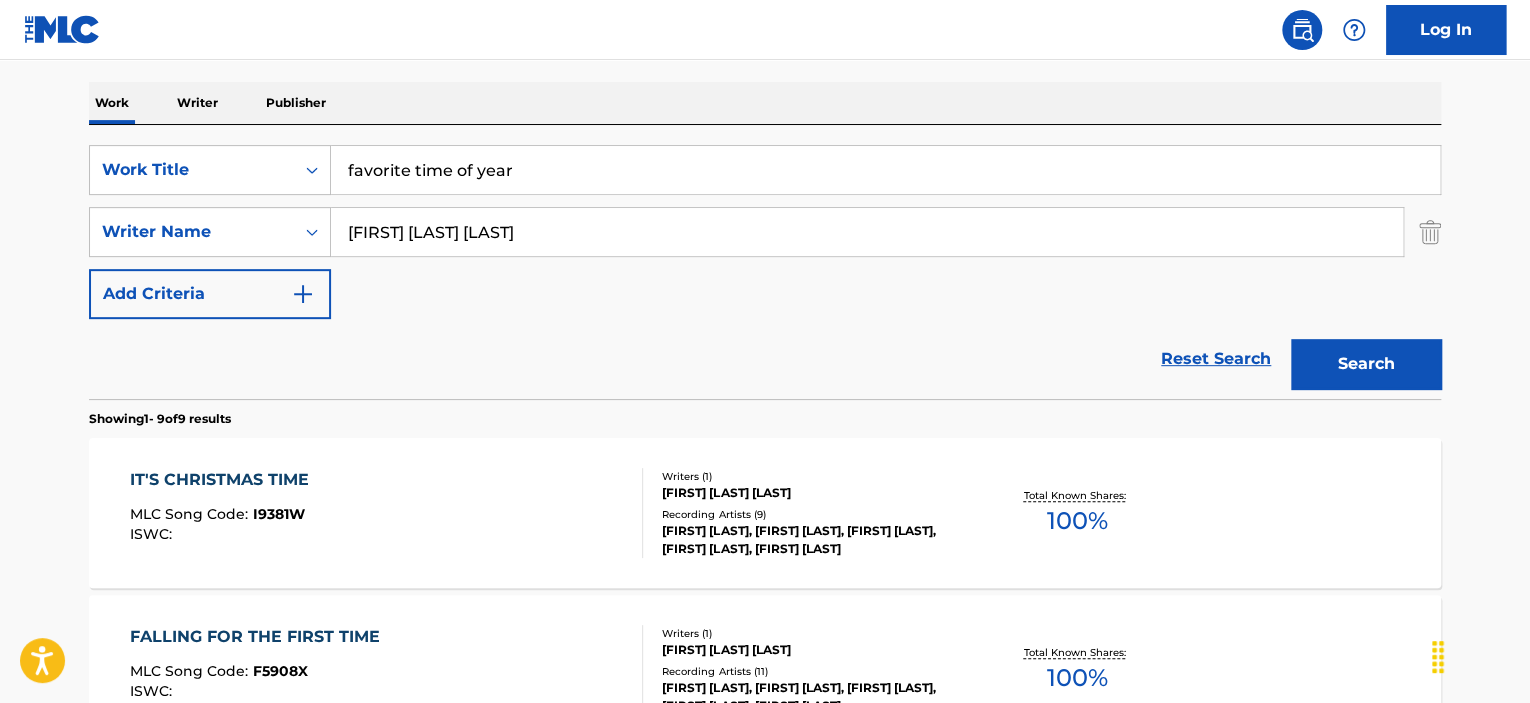 scroll, scrollTop: 200, scrollLeft: 0, axis: vertical 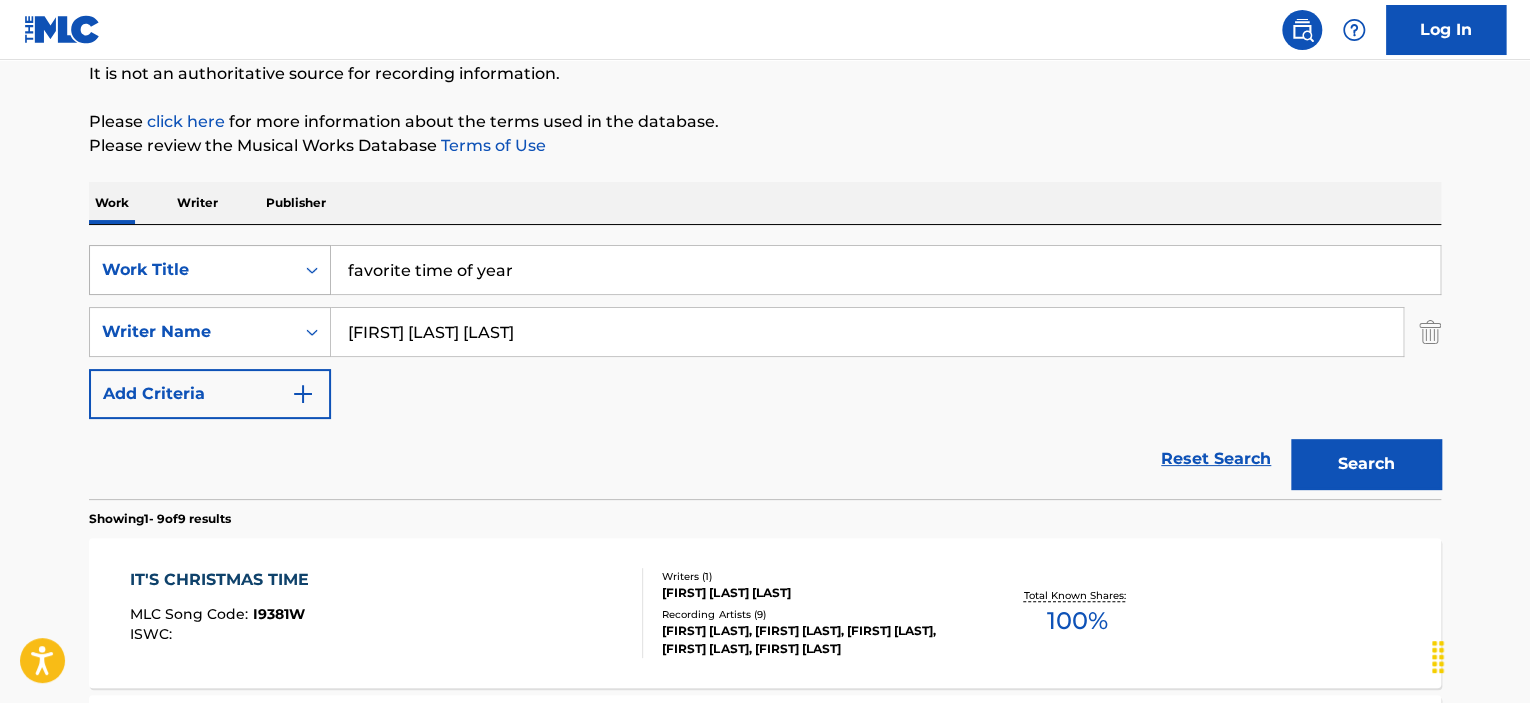 drag, startPoint x: 543, startPoint y: 263, endPoint x: 248, endPoint y: 263, distance: 295 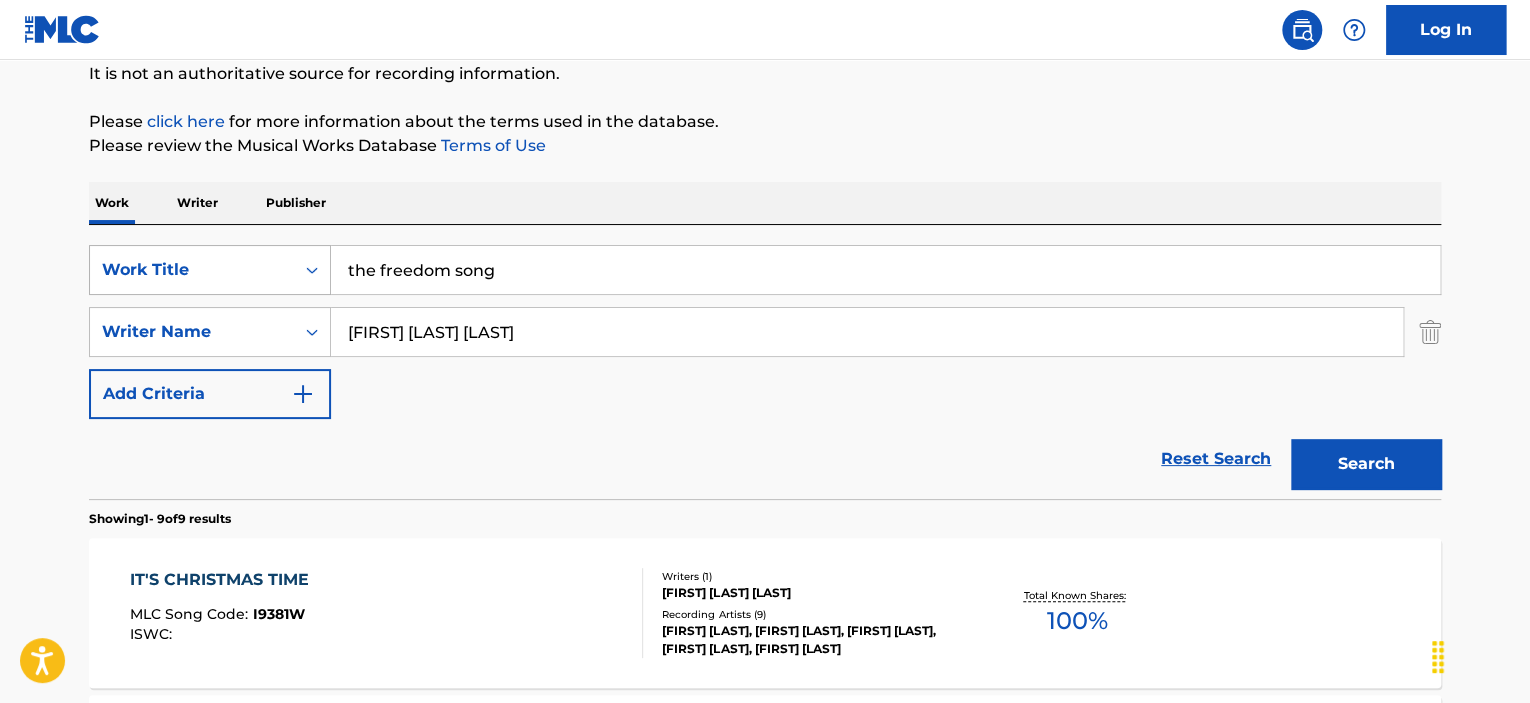 type on "the freedom song" 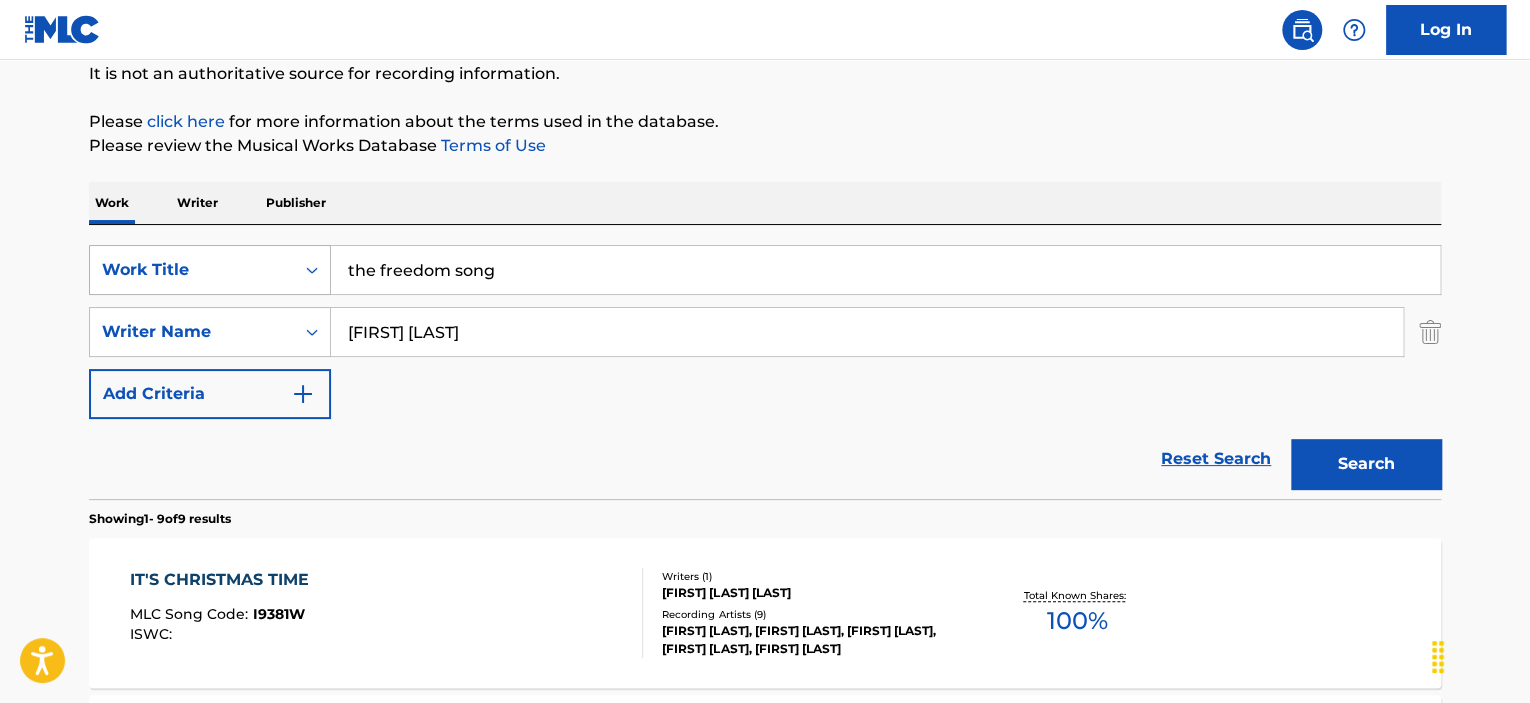 click on "Search" at bounding box center [1366, 464] 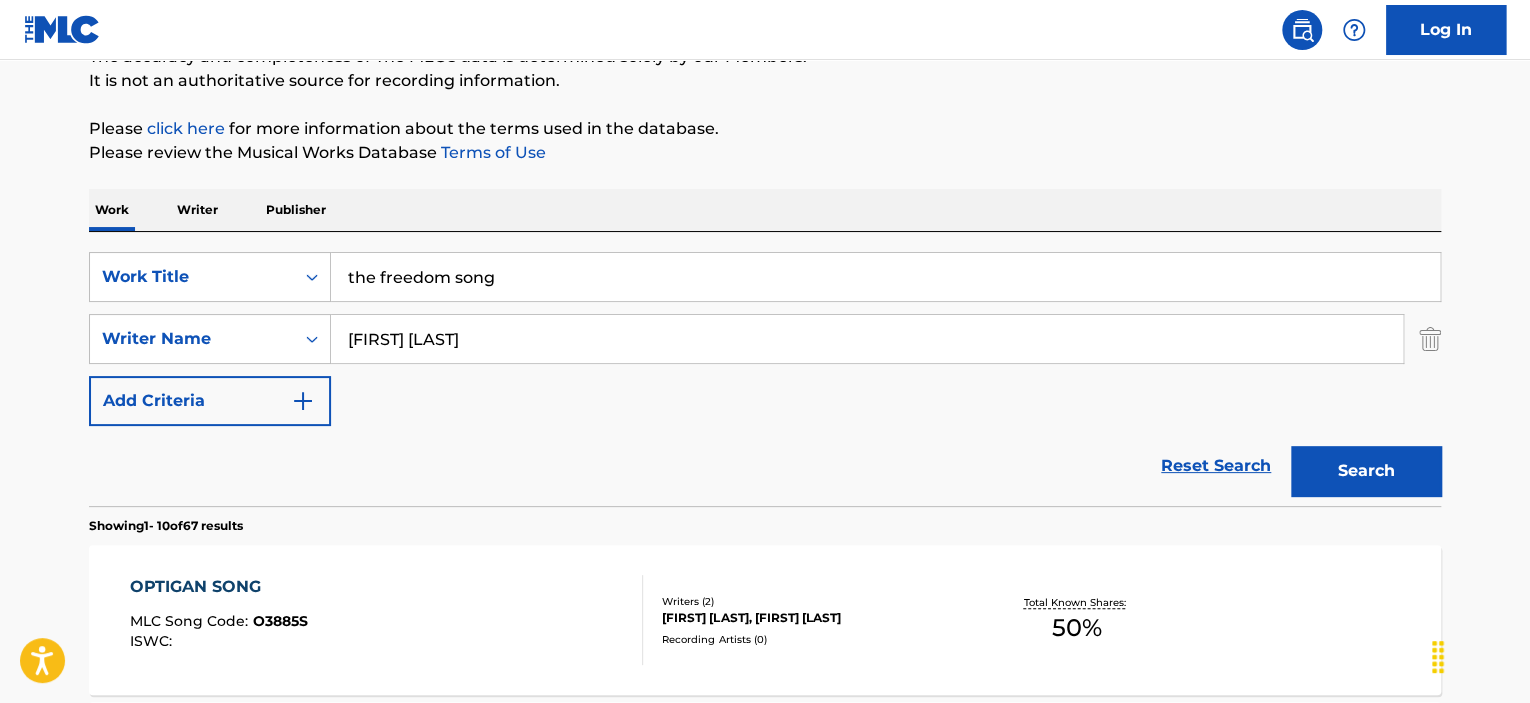 scroll, scrollTop: 93, scrollLeft: 0, axis: vertical 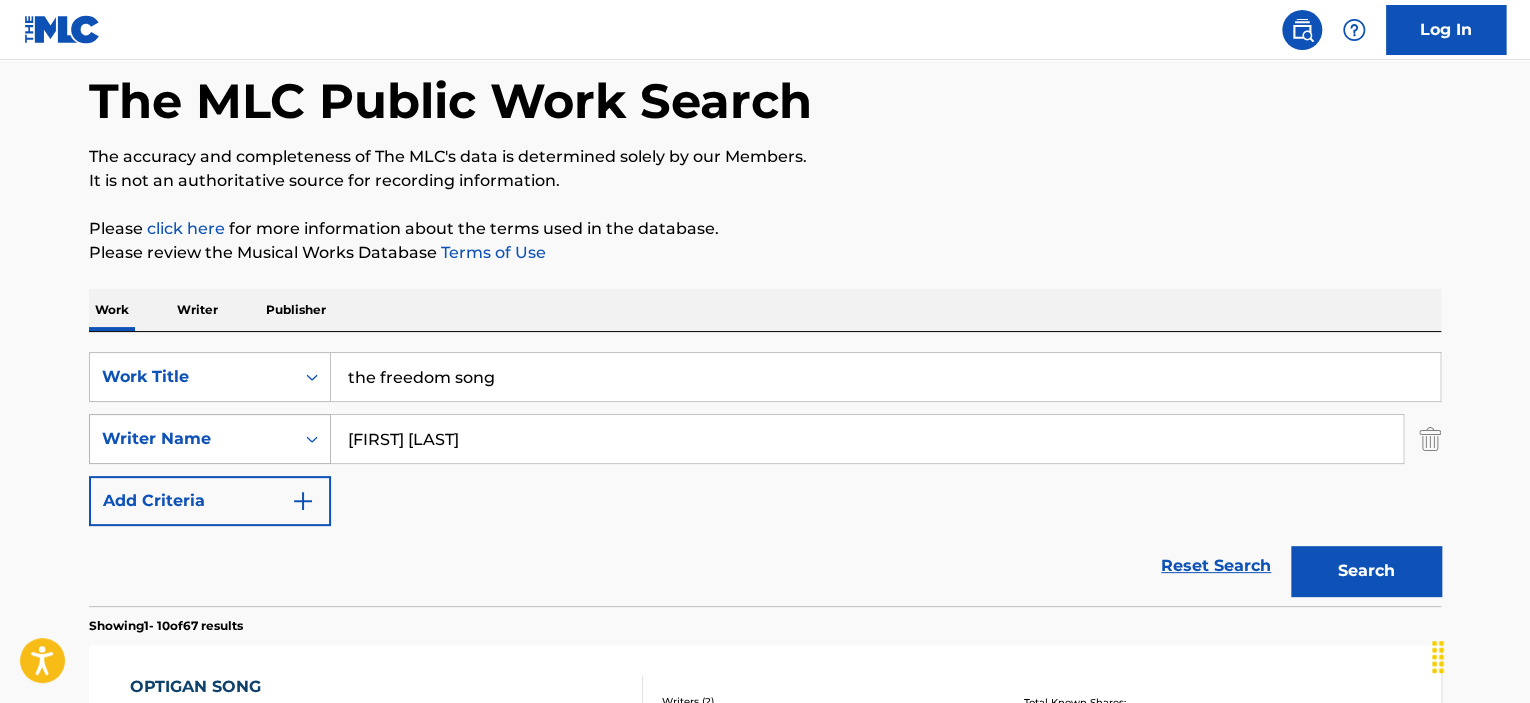 drag, startPoint x: 456, startPoint y: 444, endPoint x: 95, endPoint y: 415, distance: 362.16293 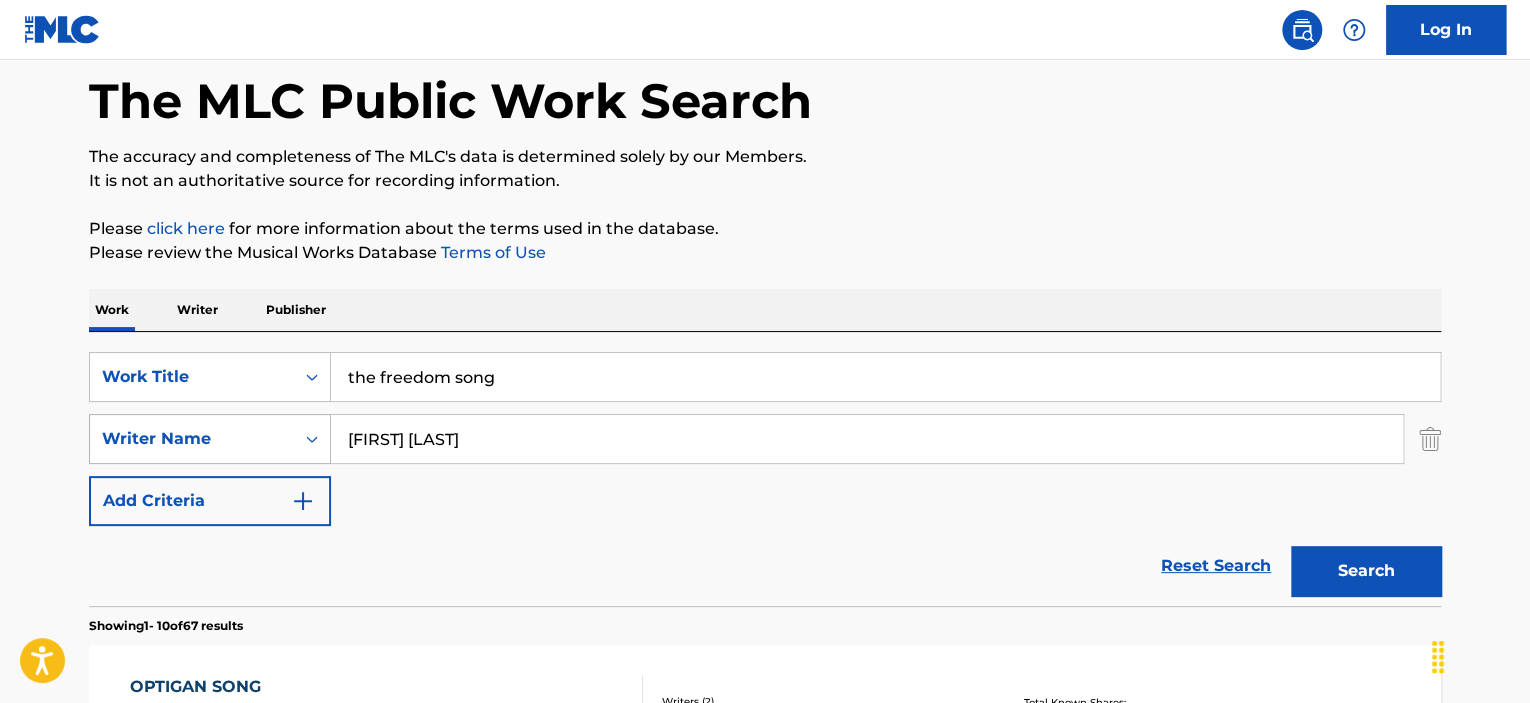 click on "Writer Name [FIRST] [LAST]" at bounding box center [765, 439] 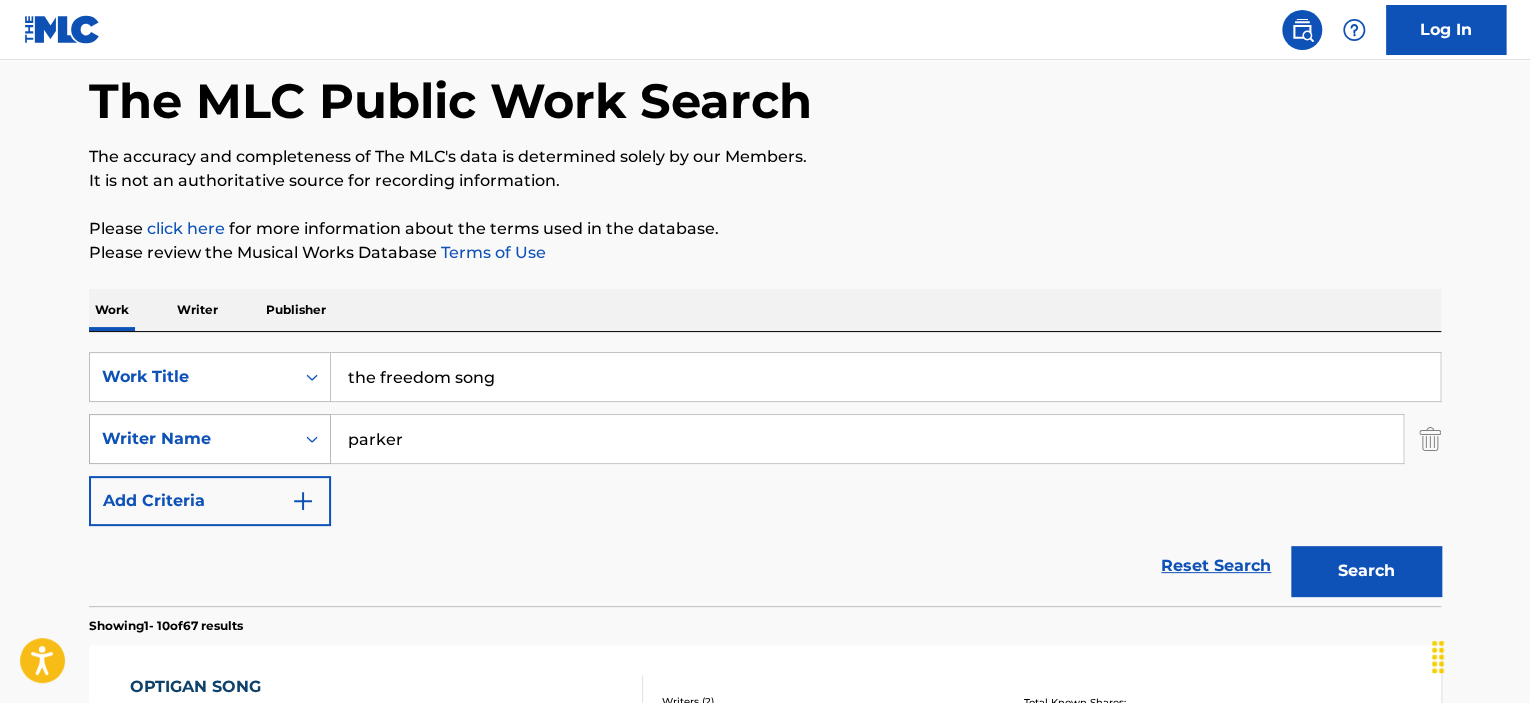 type on "parker" 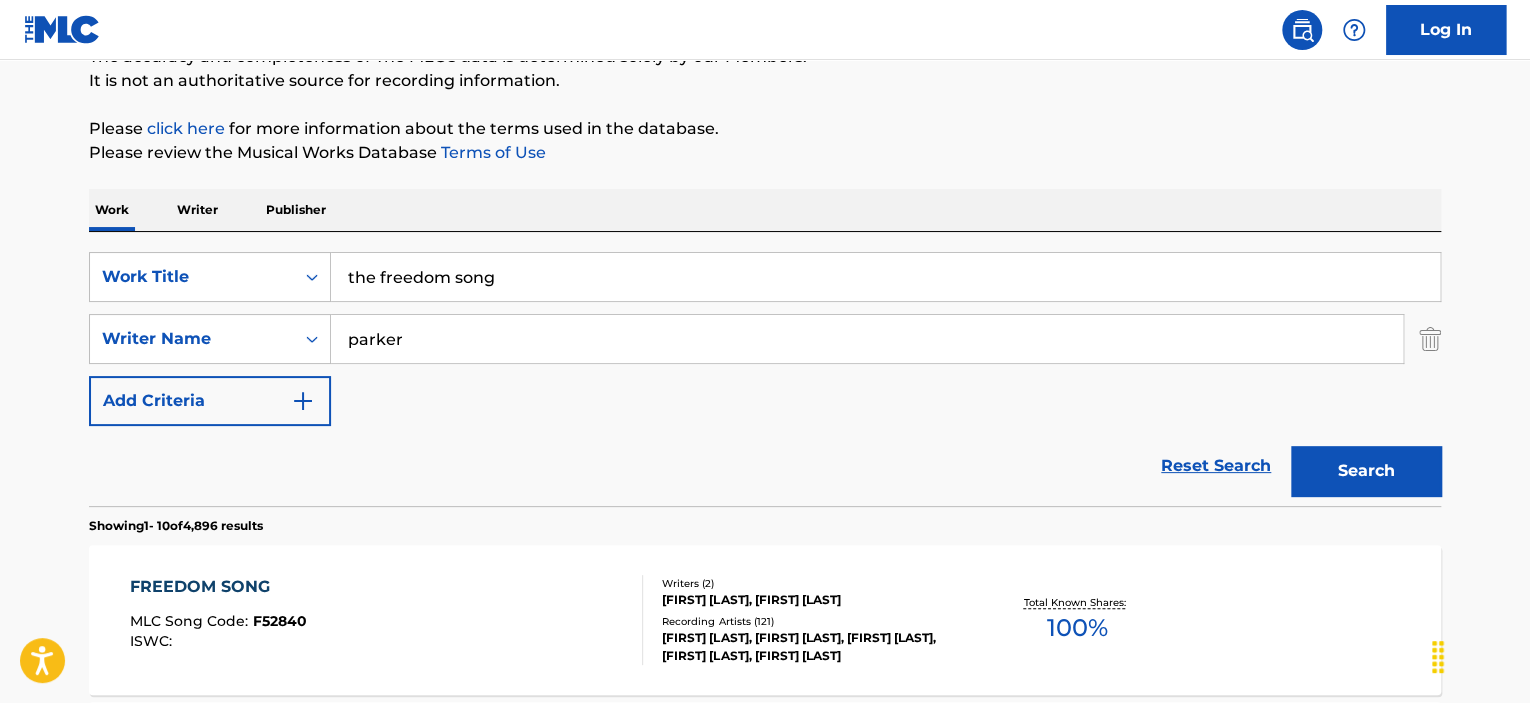 scroll, scrollTop: 293, scrollLeft: 0, axis: vertical 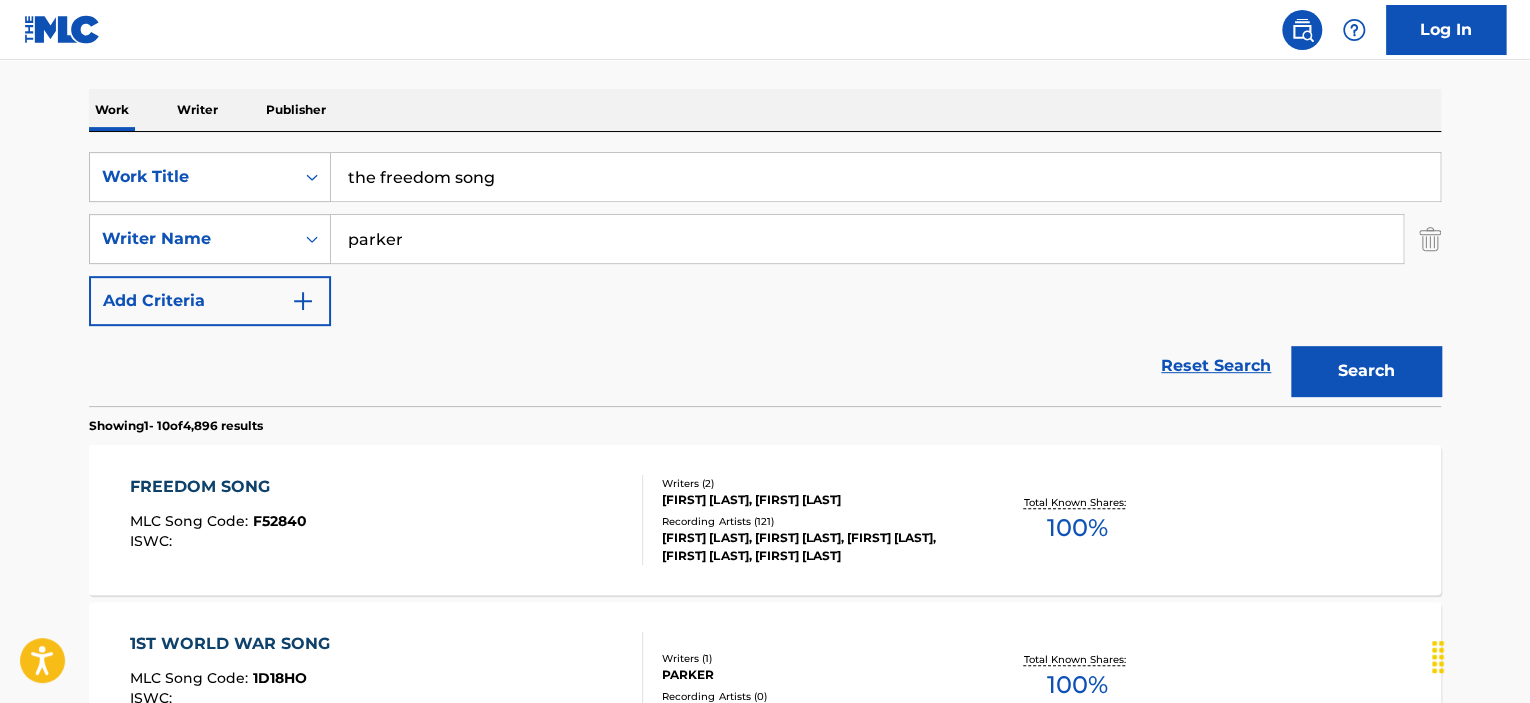click on "FREEDOM SONG" at bounding box center [218, 487] 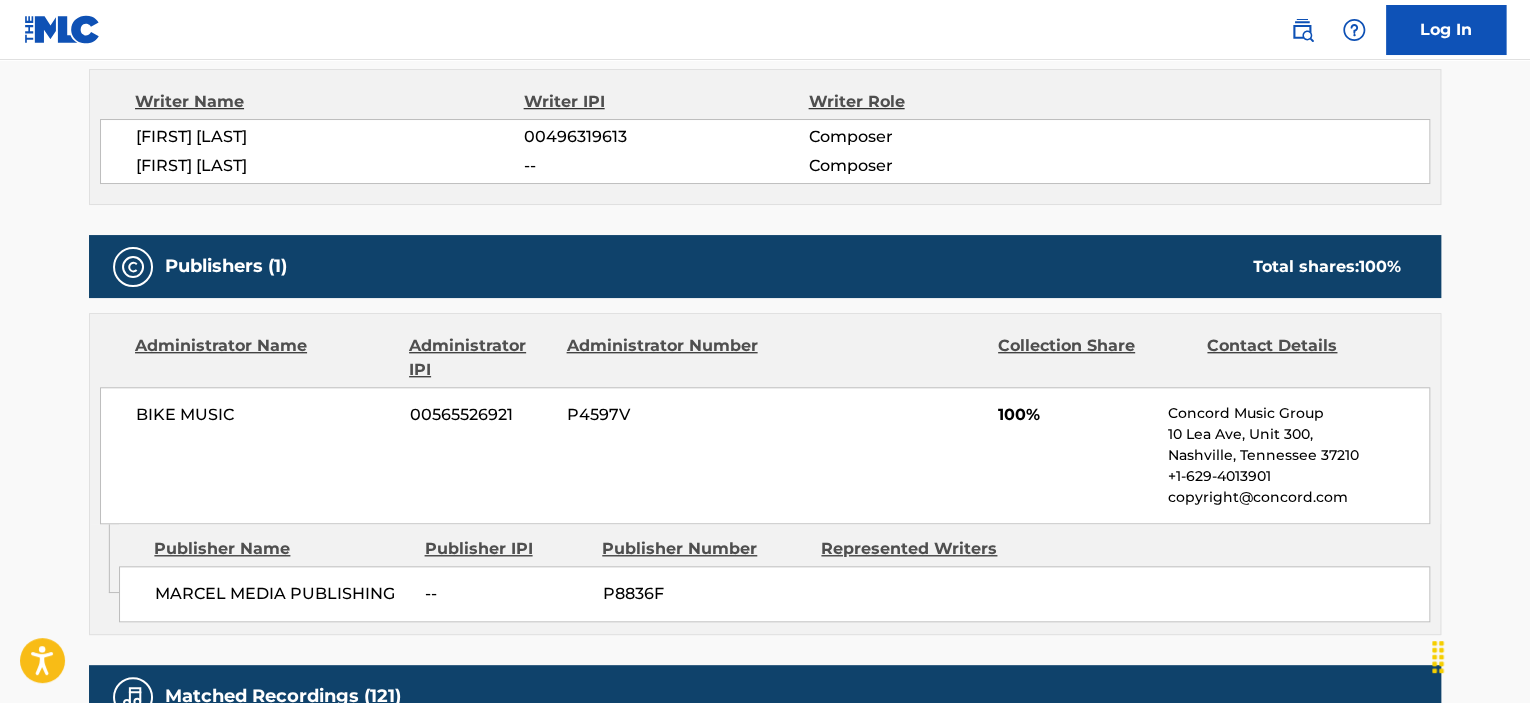 scroll, scrollTop: 513, scrollLeft: 0, axis: vertical 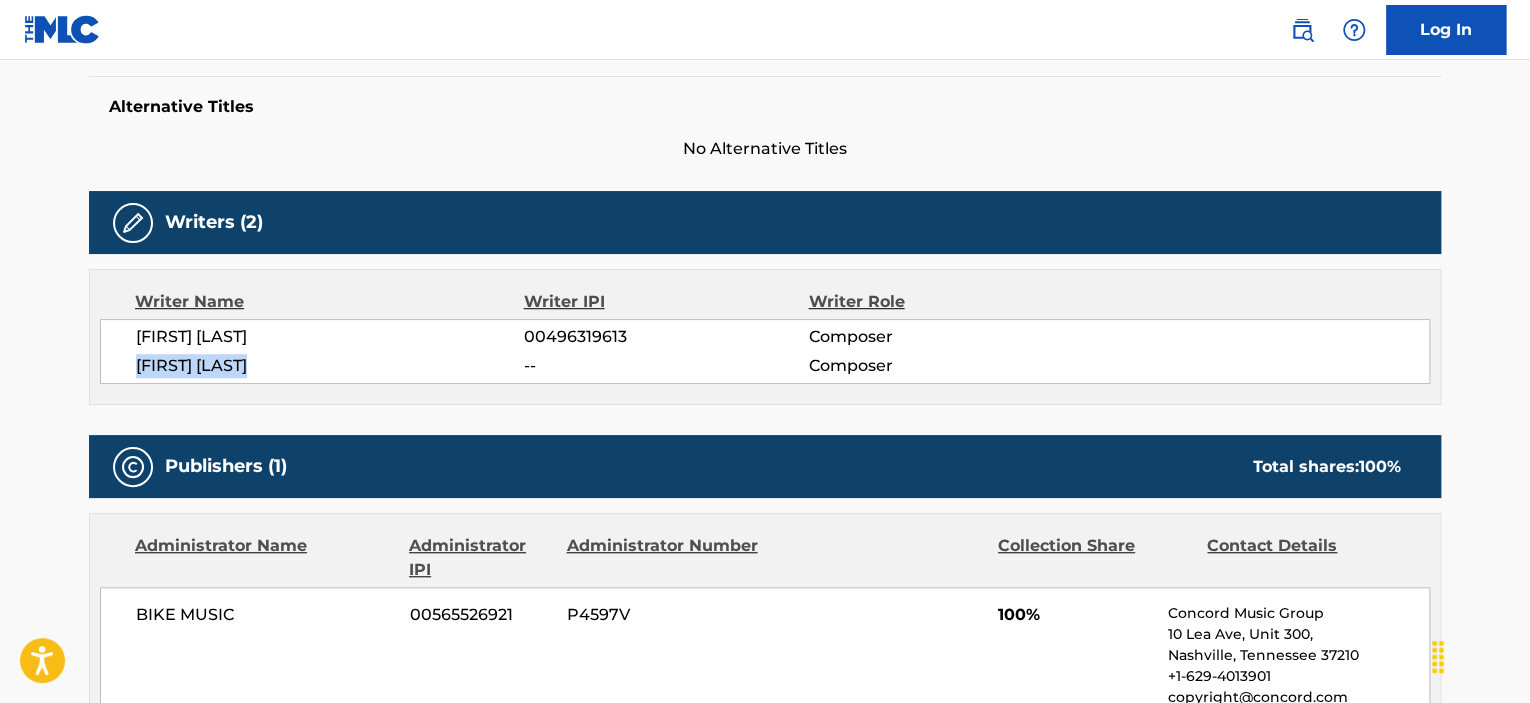 drag, startPoint x: 291, startPoint y: 361, endPoint x: 137, endPoint y: 363, distance: 154.01299 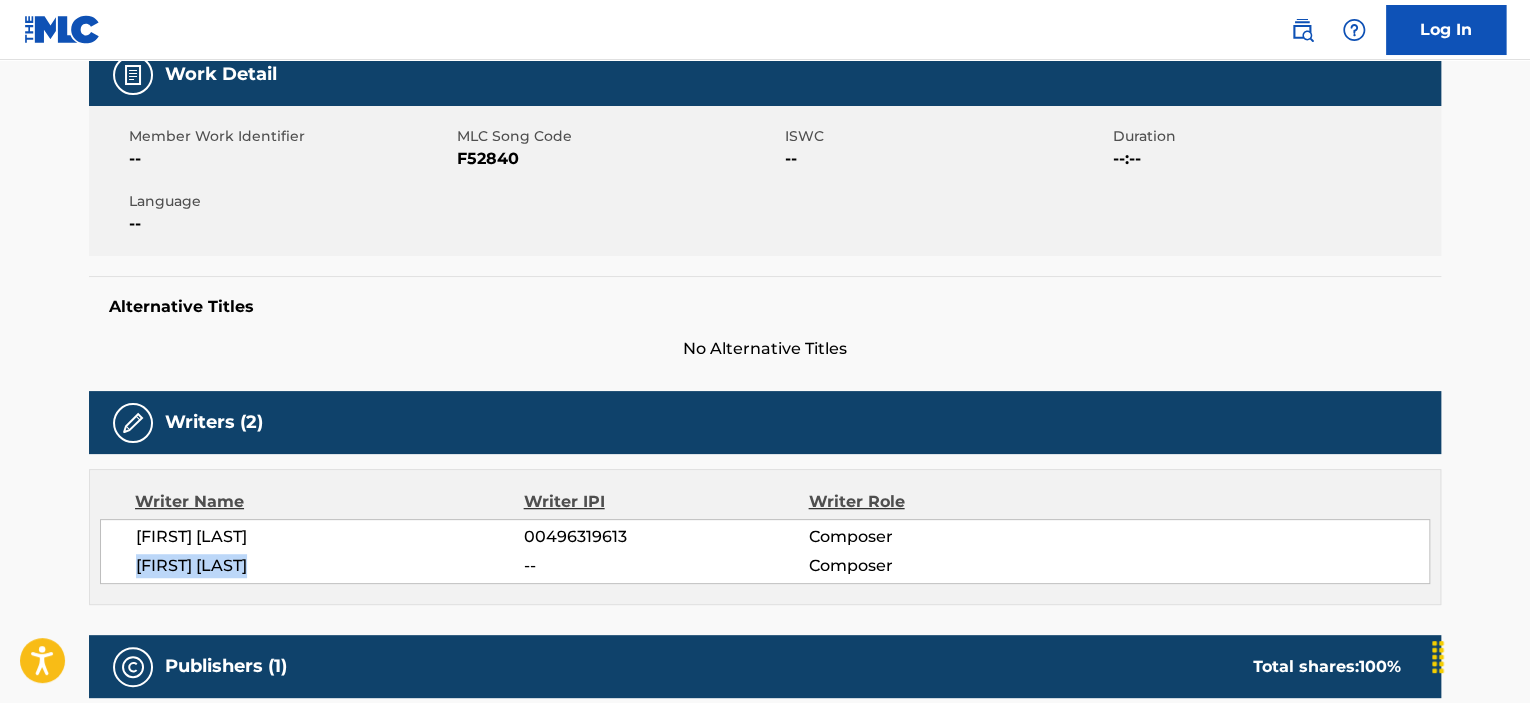 scroll, scrollTop: 13, scrollLeft: 0, axis: vertical 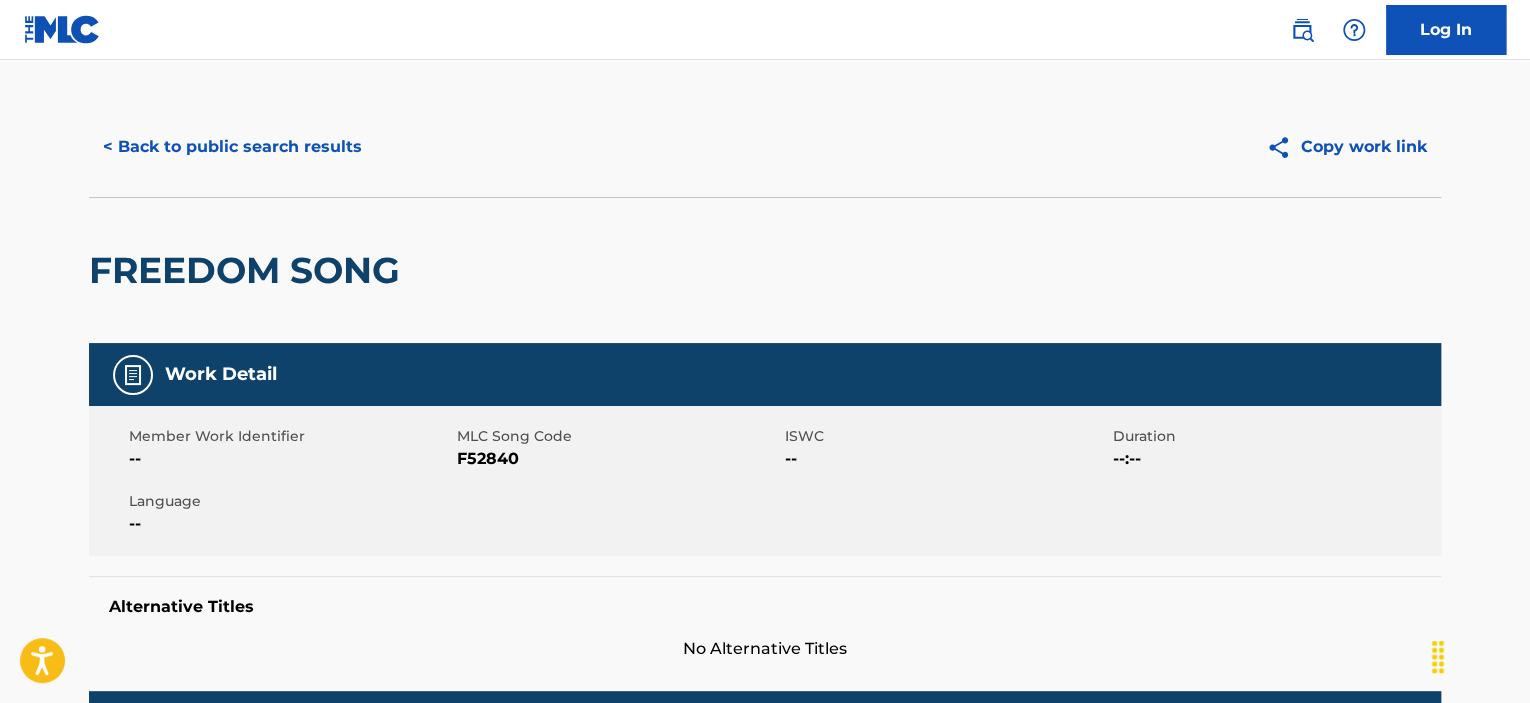 click on "< Back to public search results" at bounding box center (232, 147) 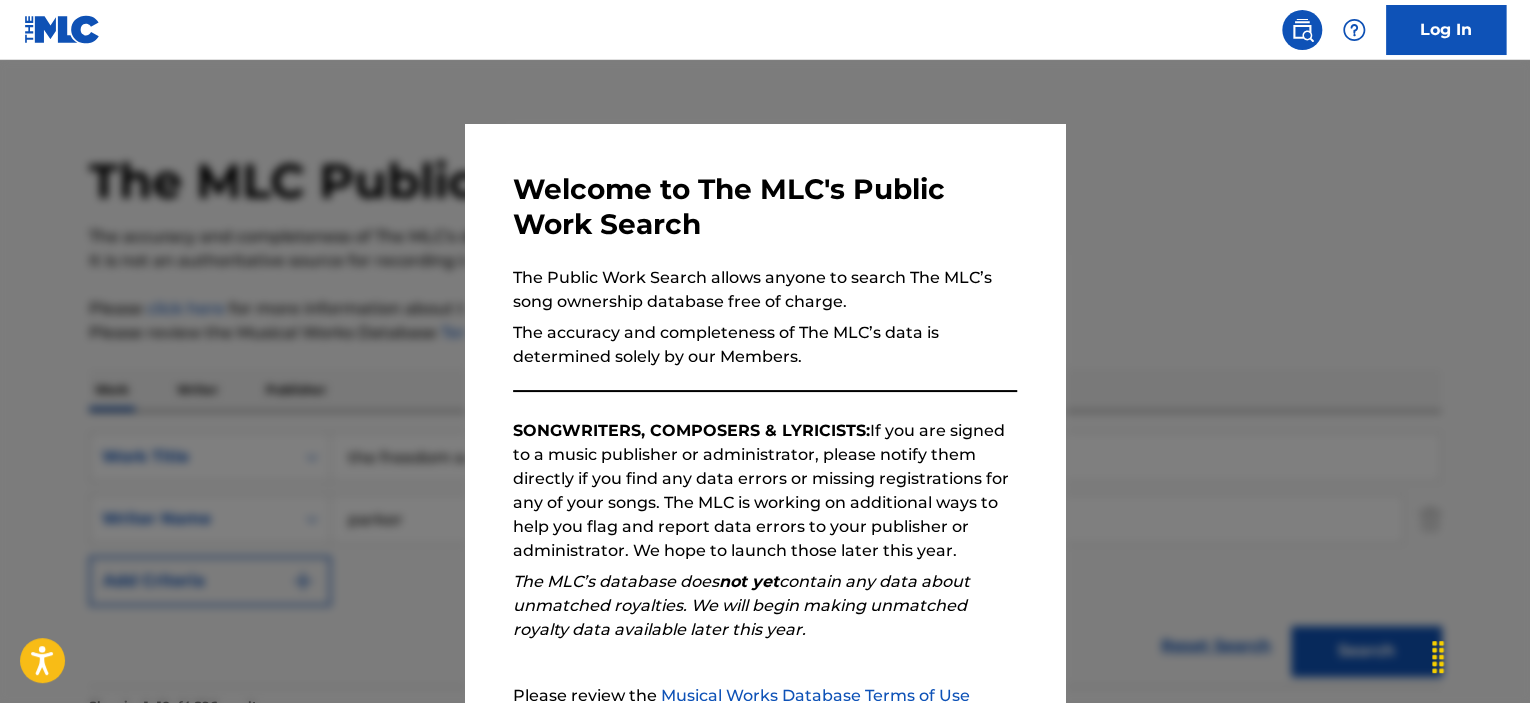 scroll, scrollTop: 293, scrollLeft: 0, axis: vertical 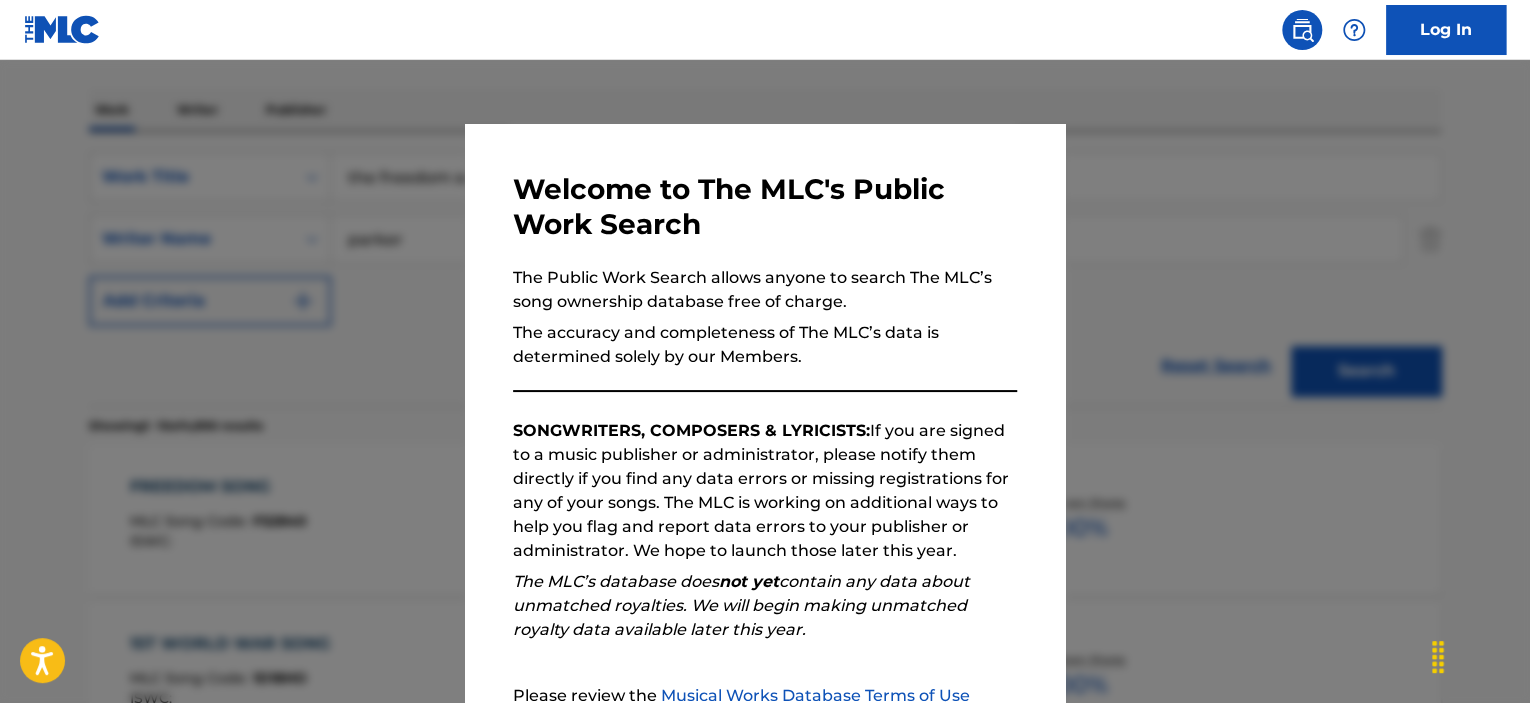 click at bounding box center (765, 411) 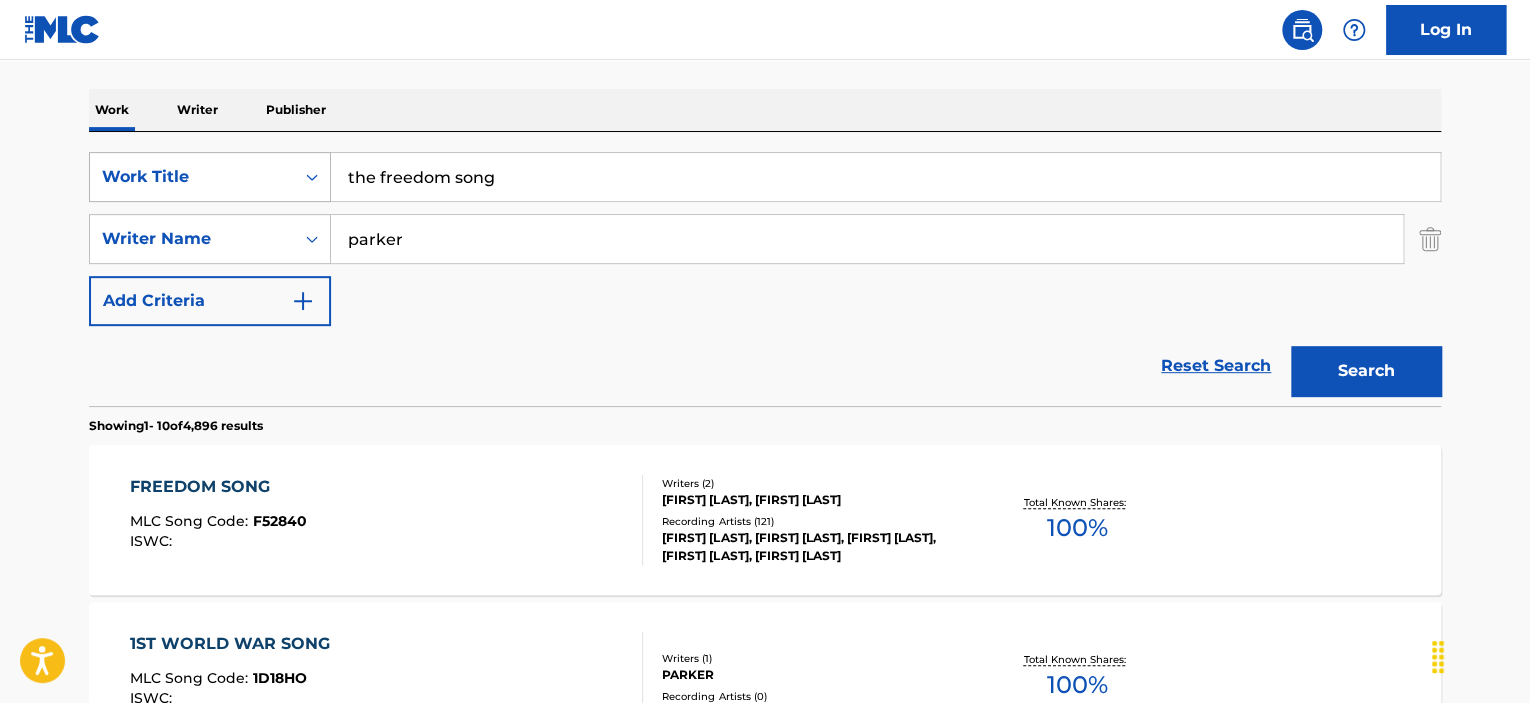 drag, startPoint x: 559, startPoint y: 180, endPoint x: 210, endPoint y: 186, distance: 349.05157 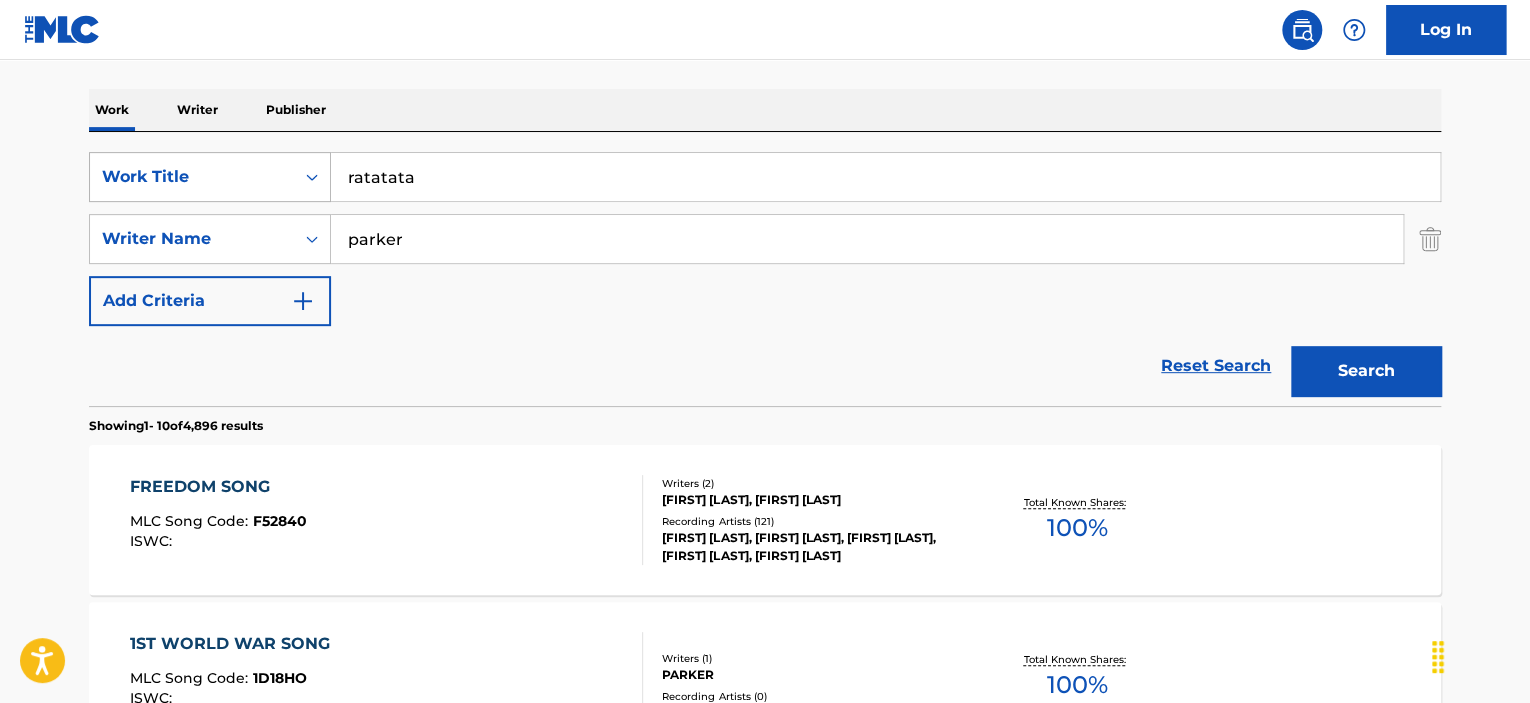 type on "ratatata" 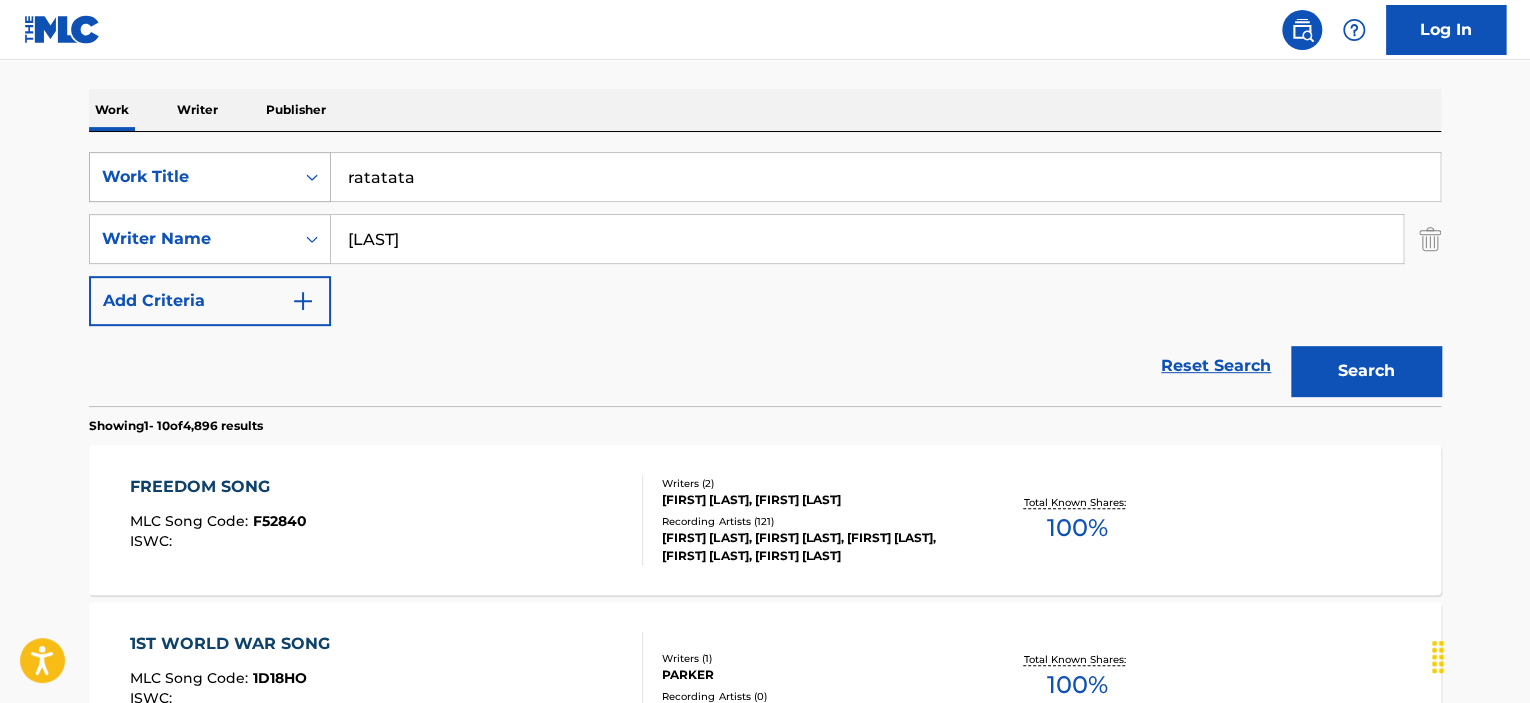 type on "[LAST]" 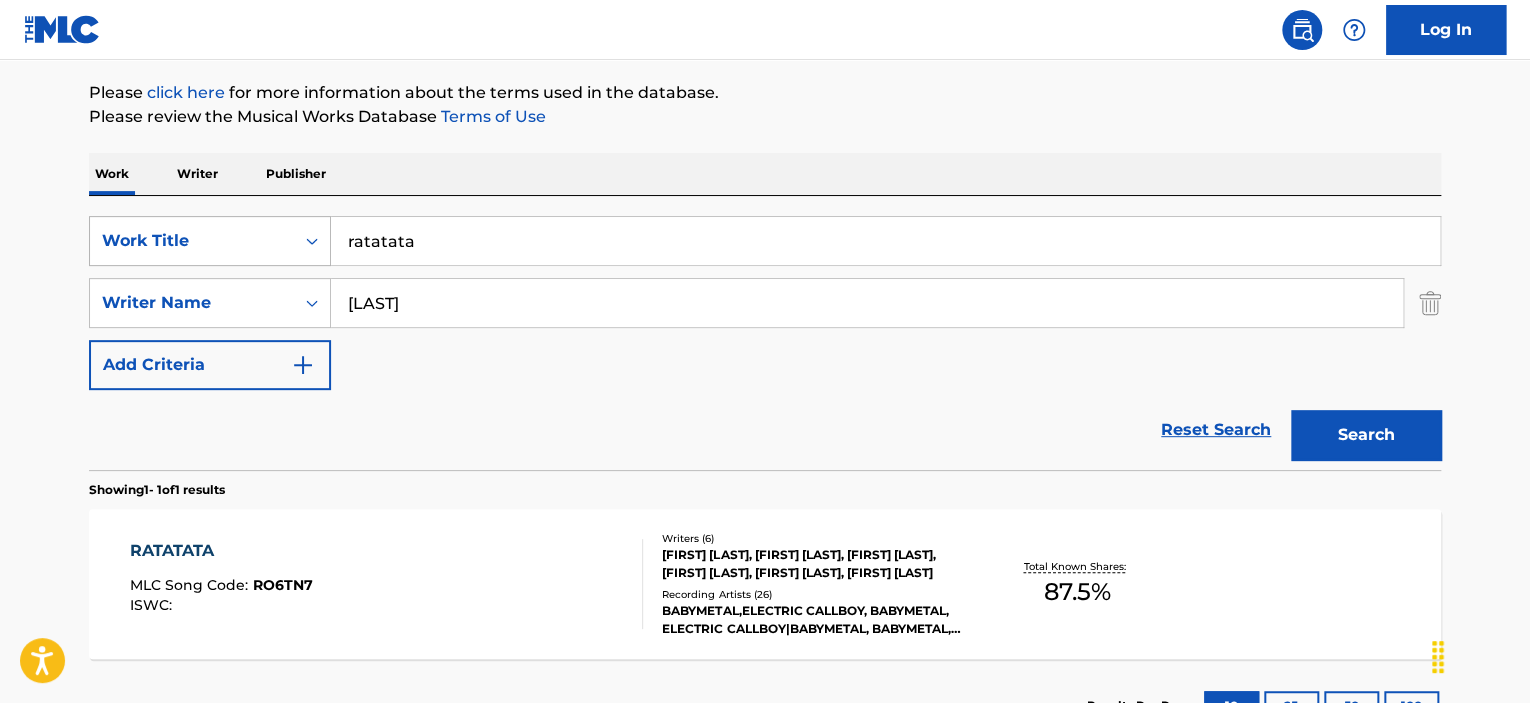 scroll, scrollTop: 293, scrollLeft: 0, axis: vertical 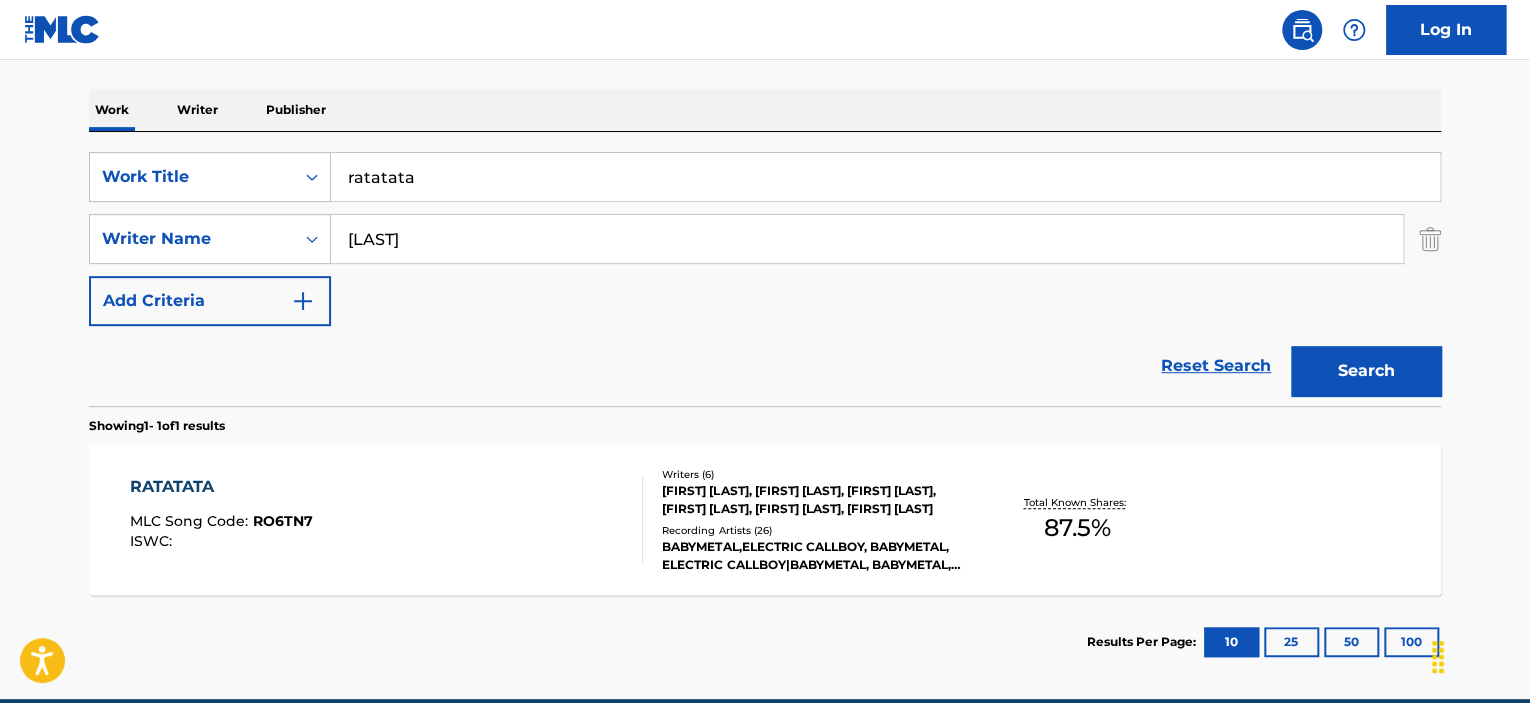 click on "RATATATA" at bounding box center [221, 487] 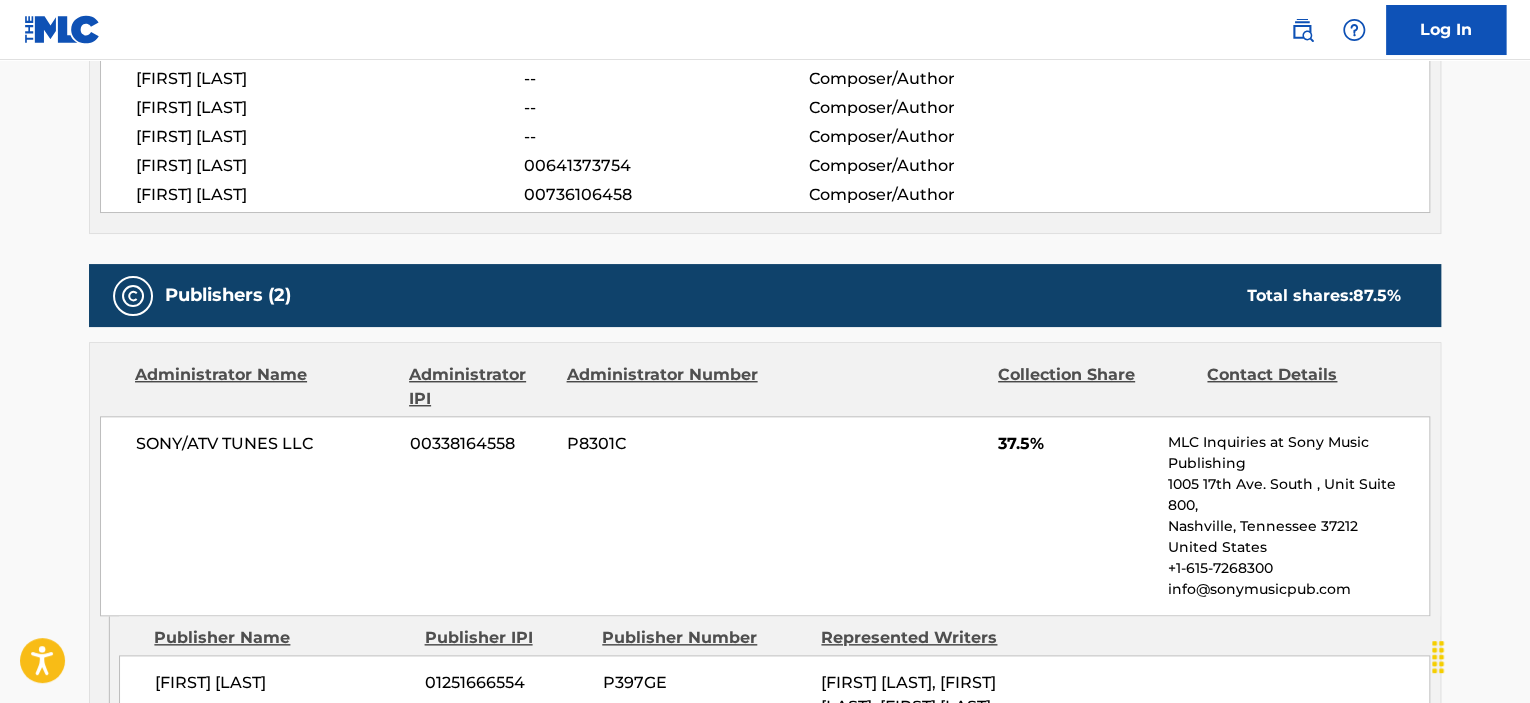 scroll, scrollTop: 700, scrollLeft: 0, axis: vertical 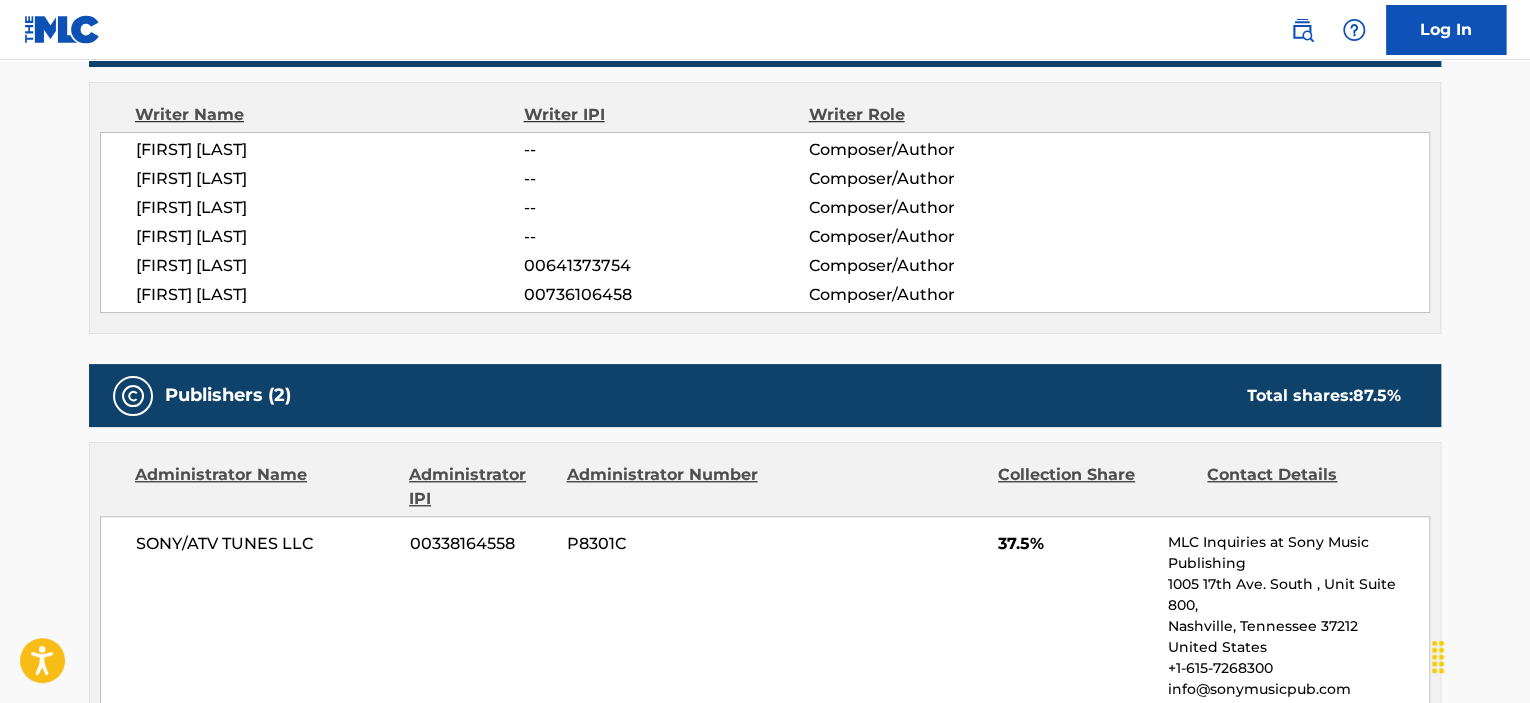 drag, startPoint x: 327, startPoint y: 268, endPoint x: 139, endPoint y: 271, distance: 188.02394 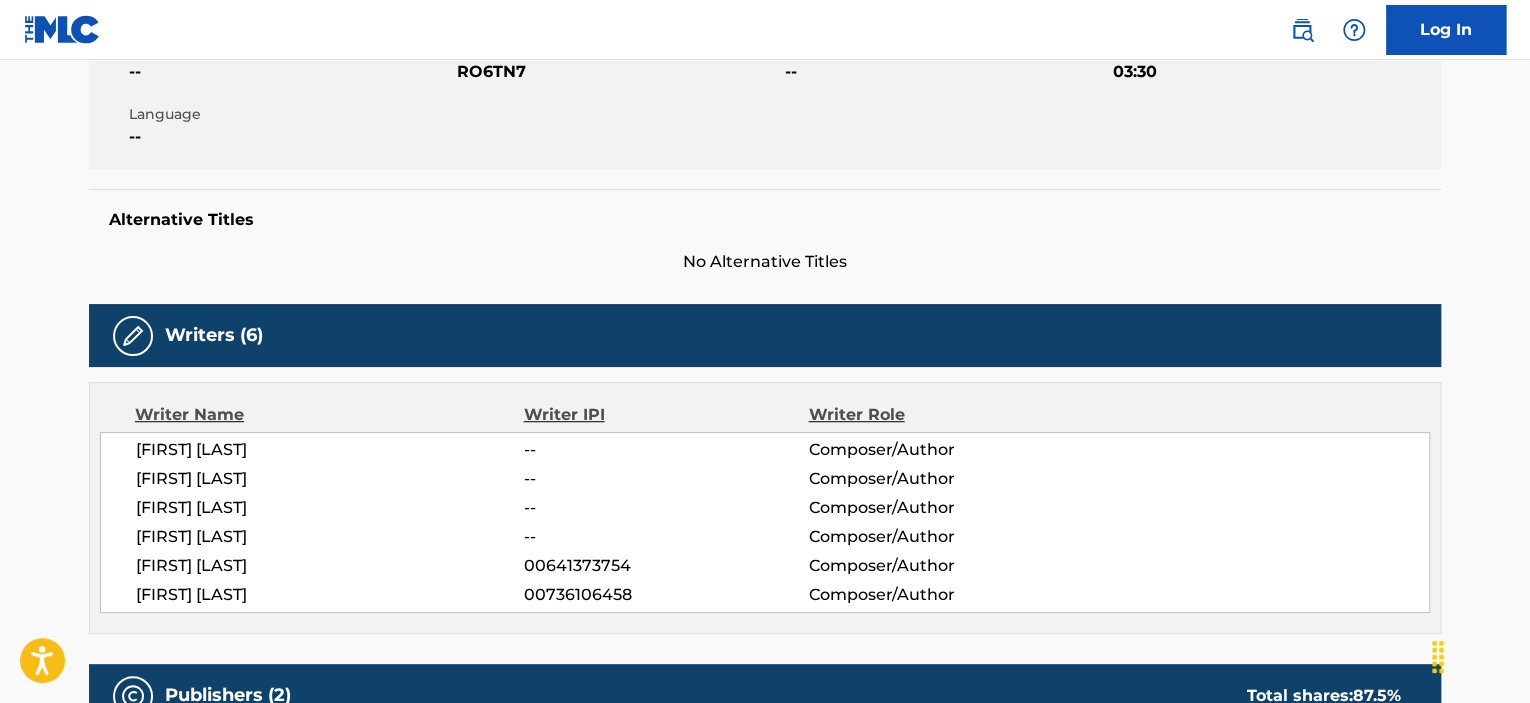 scroll, scrollTop: 0, scrollLeft: 0, axis: both 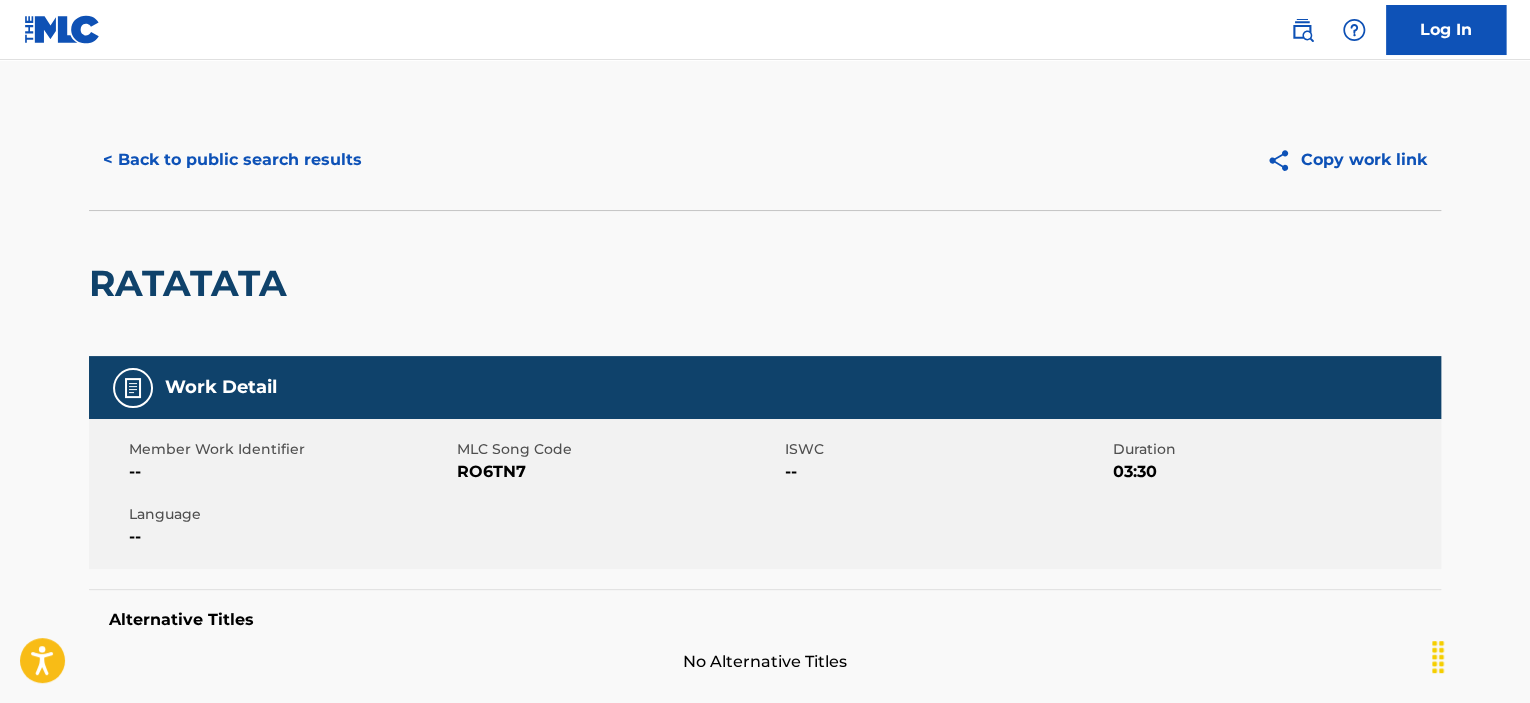 click on "< Back to public search results" at bounding box center (232, 160) 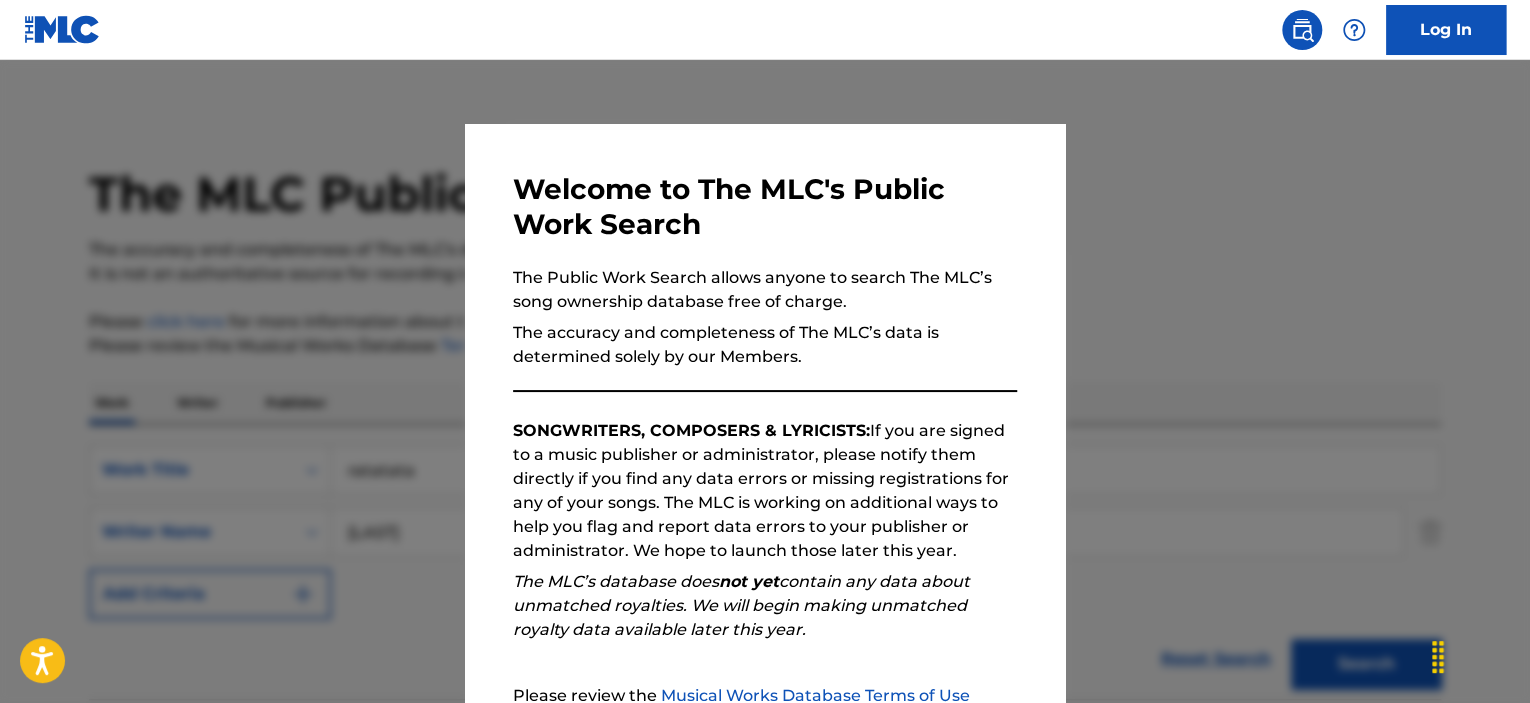 scroll, scrollTop: 270, scrollLeft: 0, axis: vertical 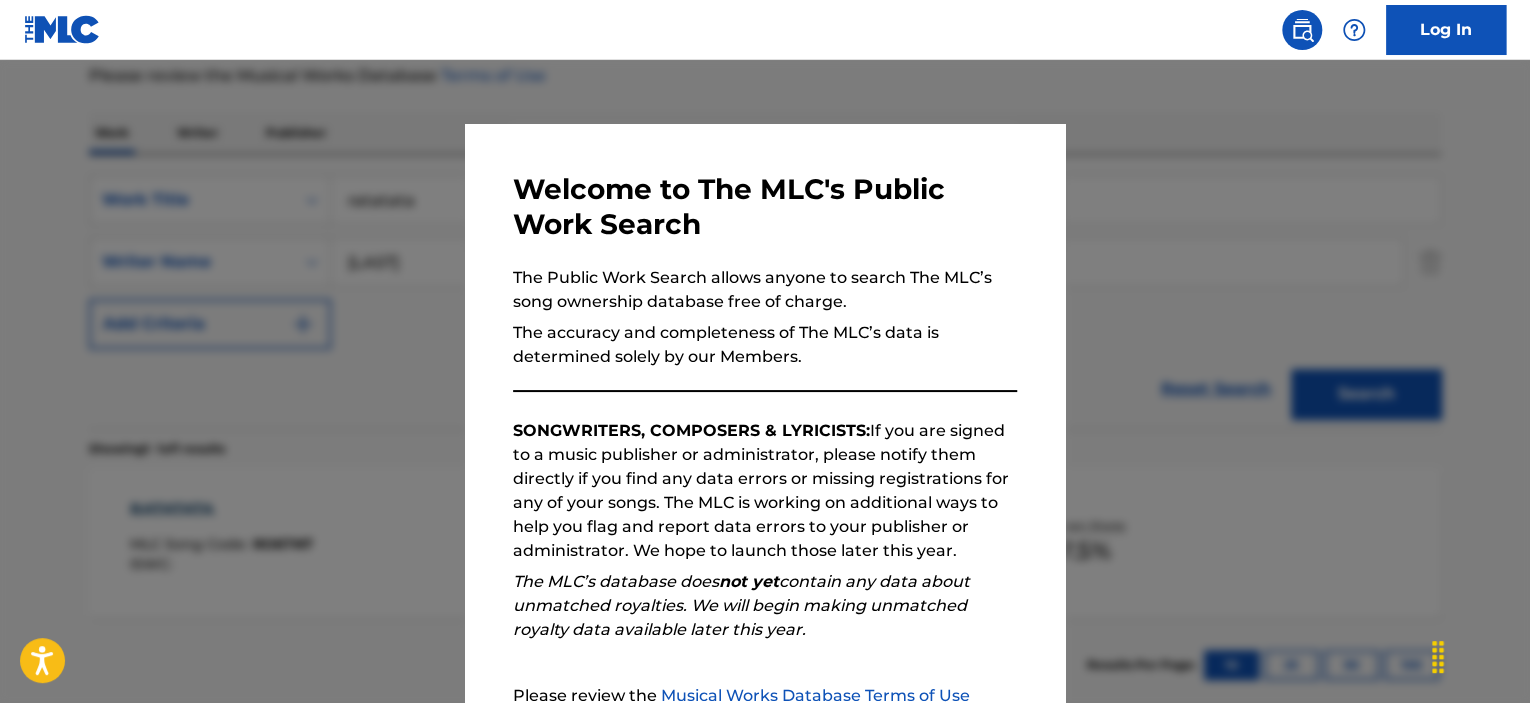 click at bounding box center [765, 411] 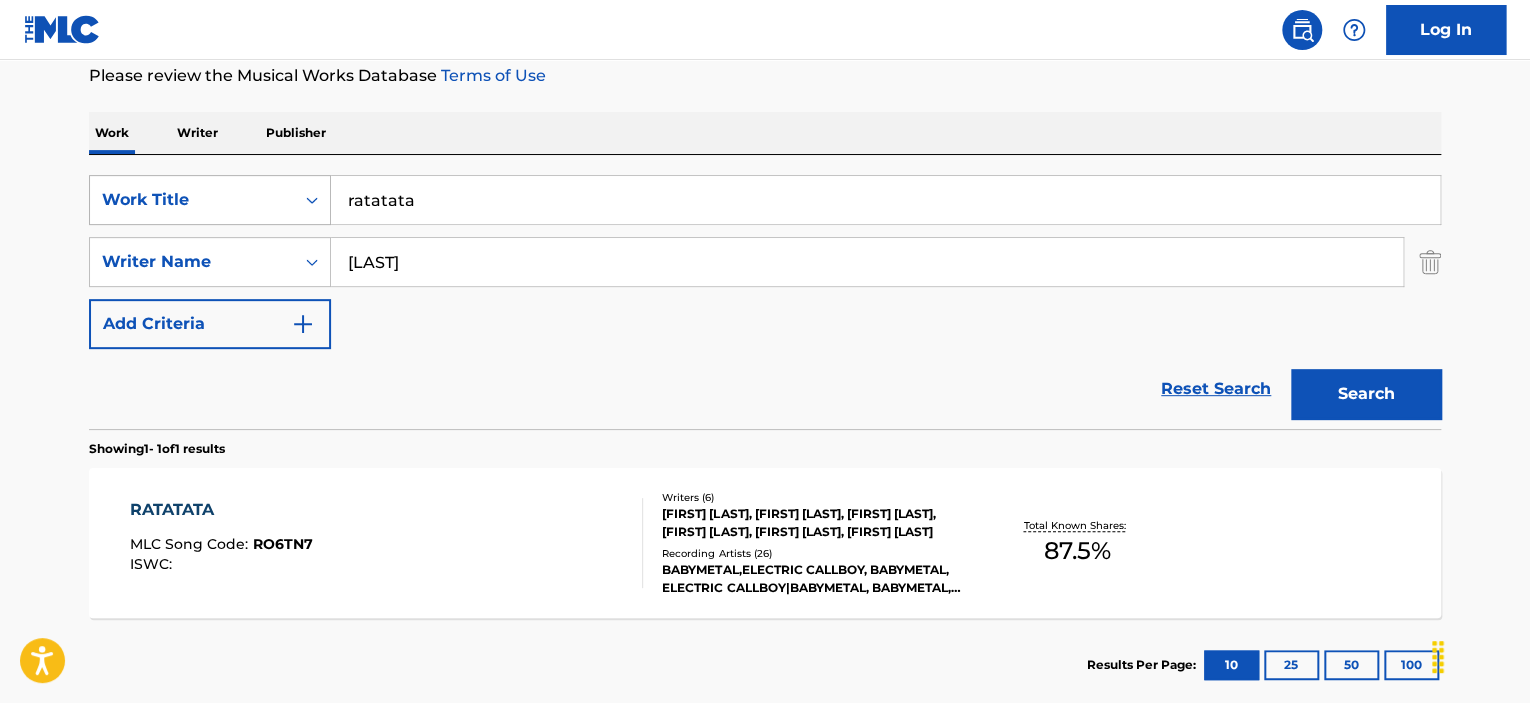 drag, startPoint x: 412, startPoint y: 222, endPoint x: 234, endPoint y: 219, distance: 178.02528 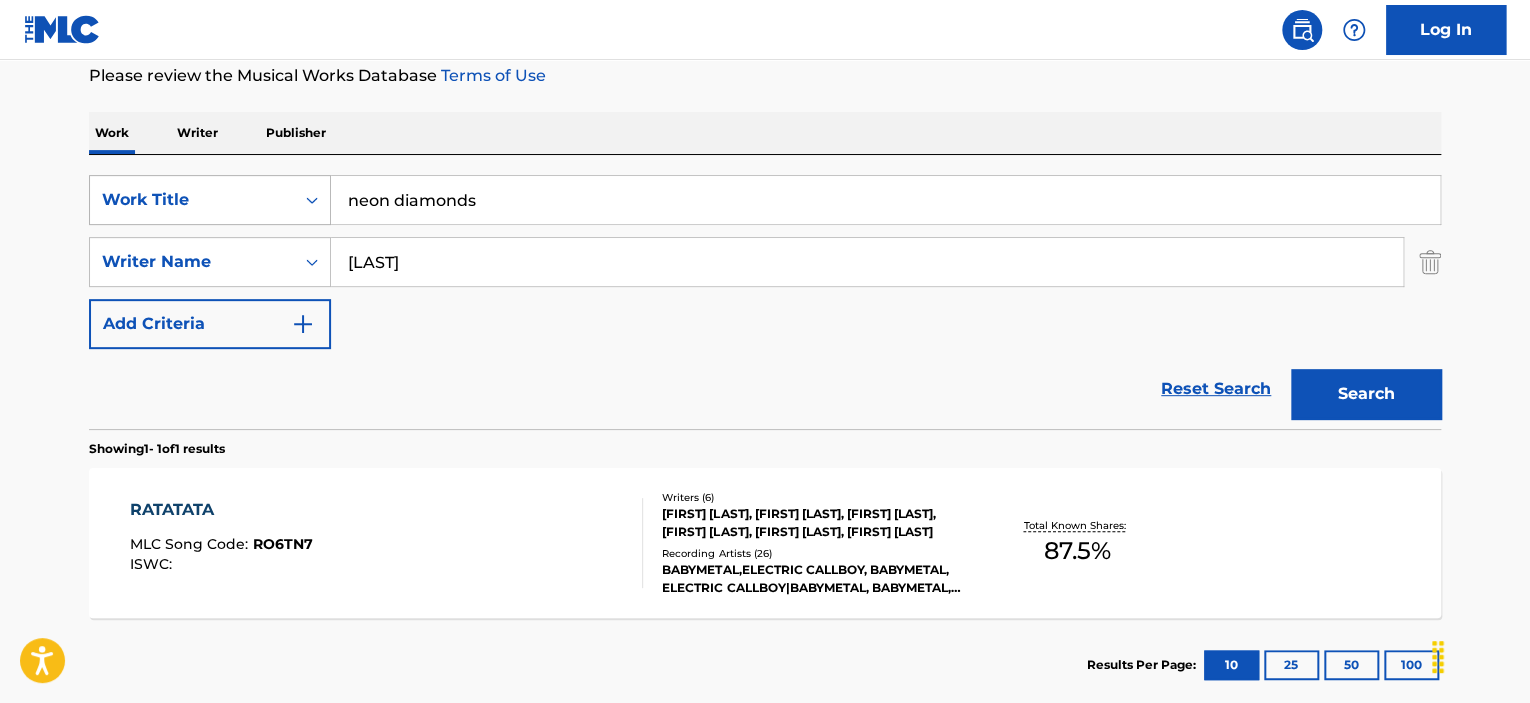 type on "neon diamonds" 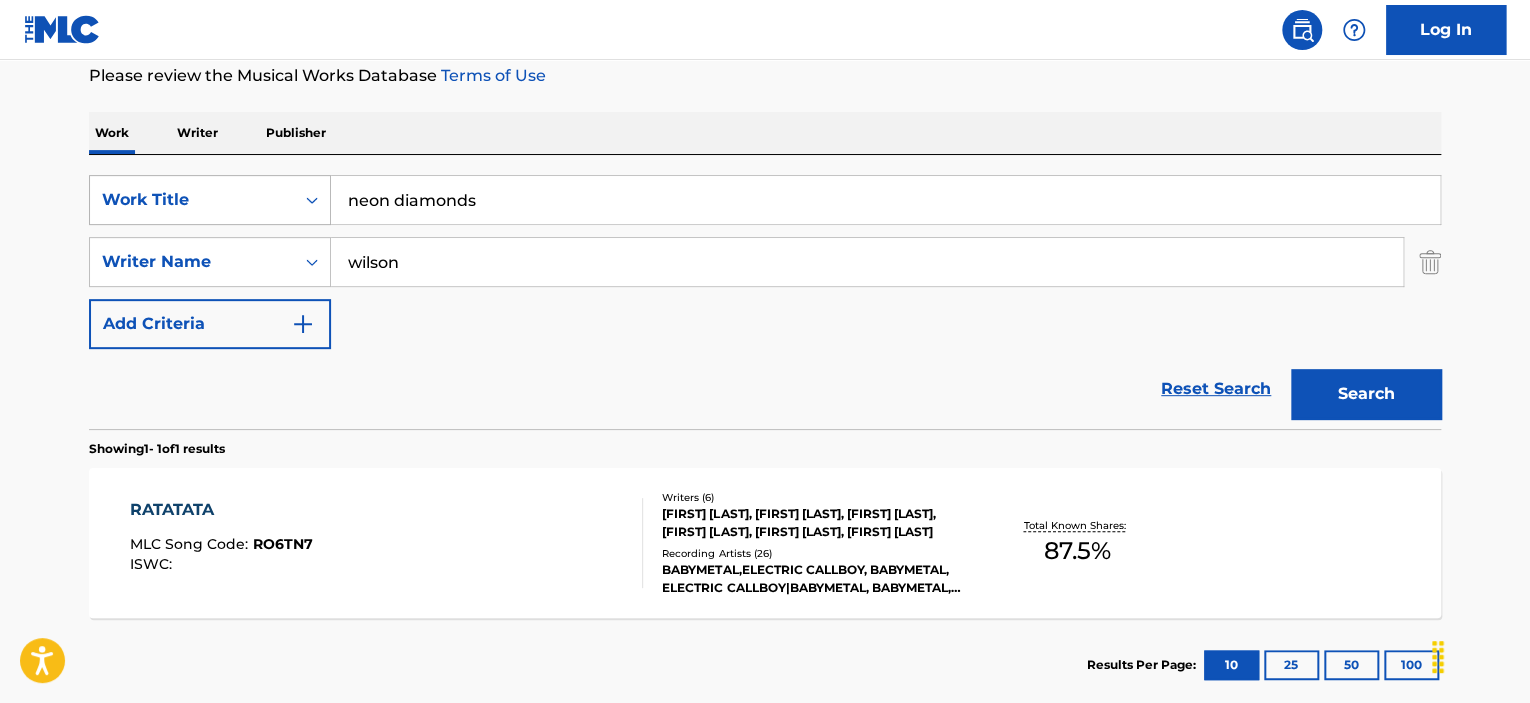type on "wilson" 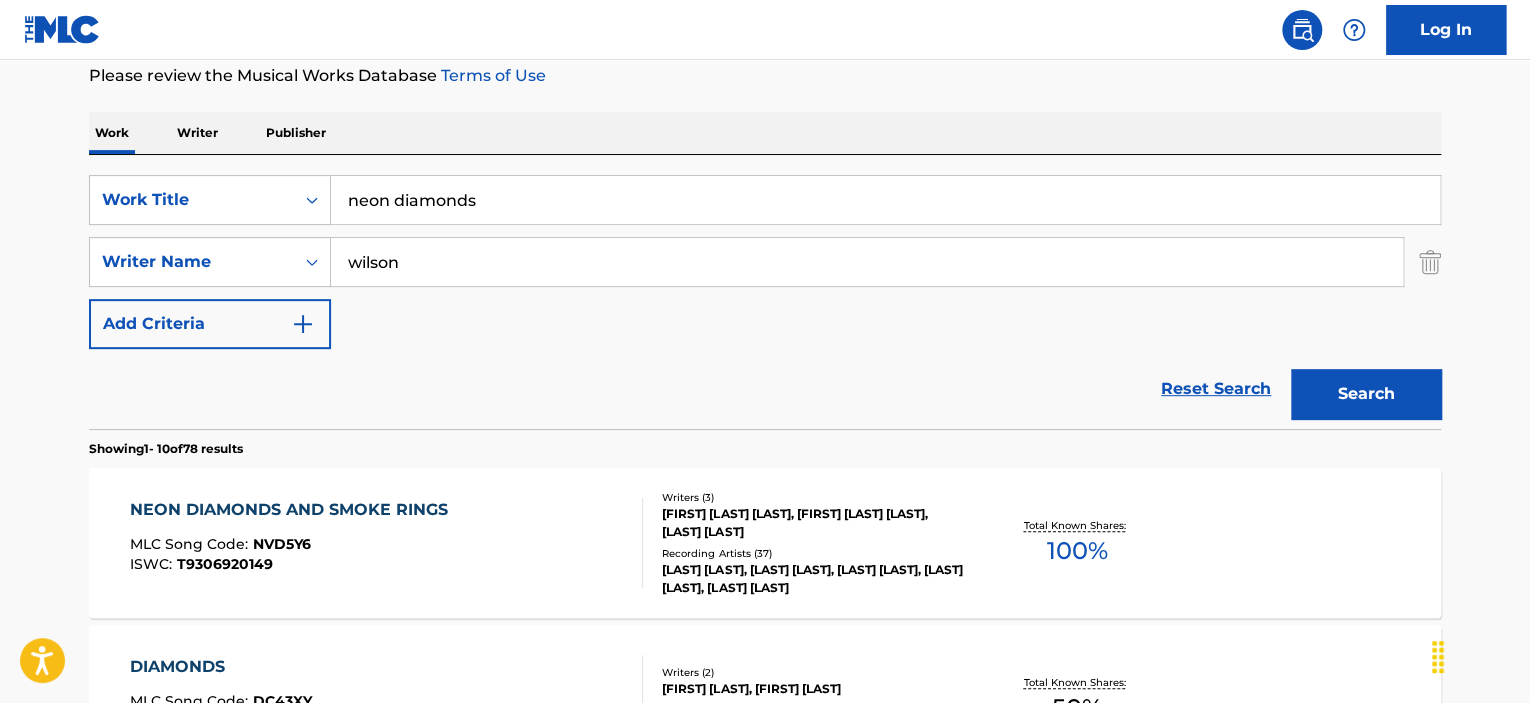 scroll, scrollTop: 370, scrollLeft: 0, axis: vertical 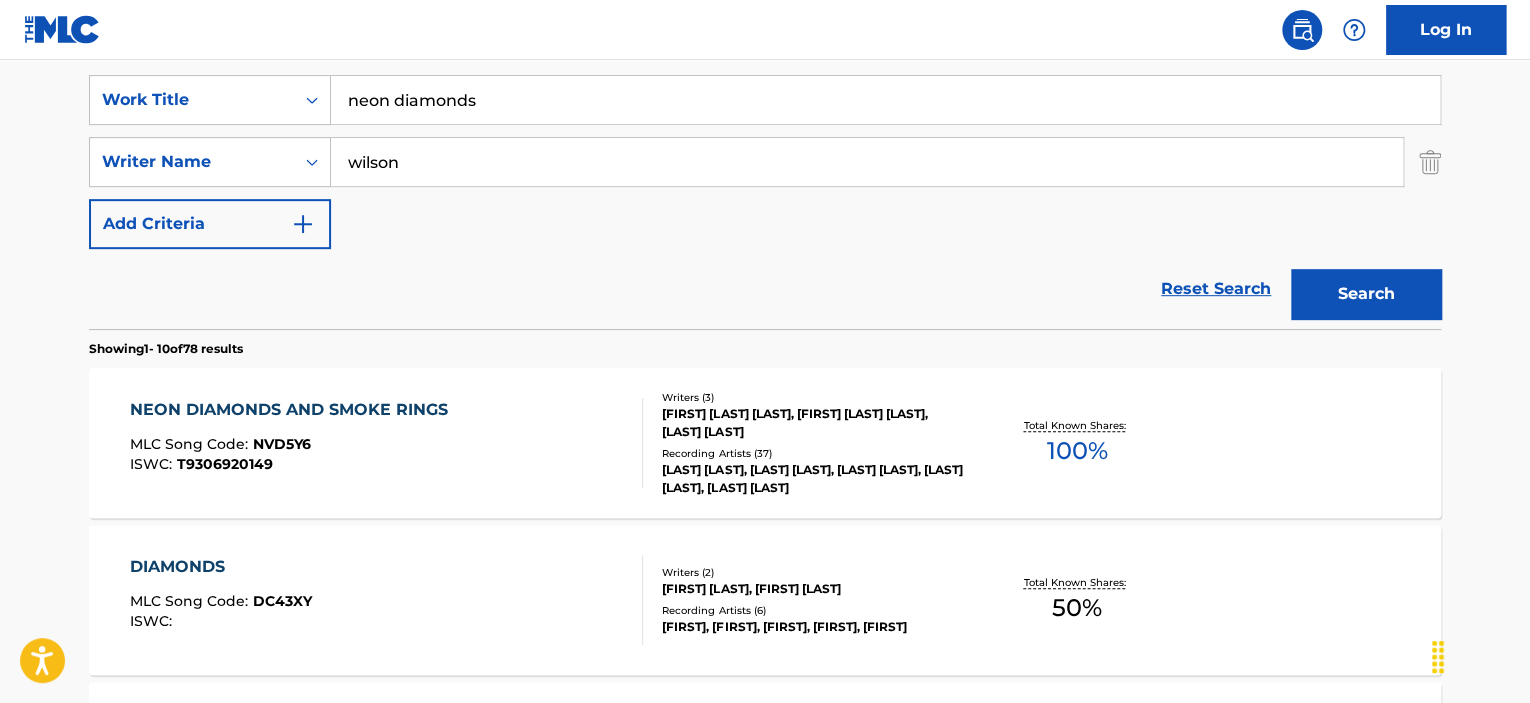 click on "NEON DIAMONDS AND SMOKE RINGS" at bounding box center [294, 410] 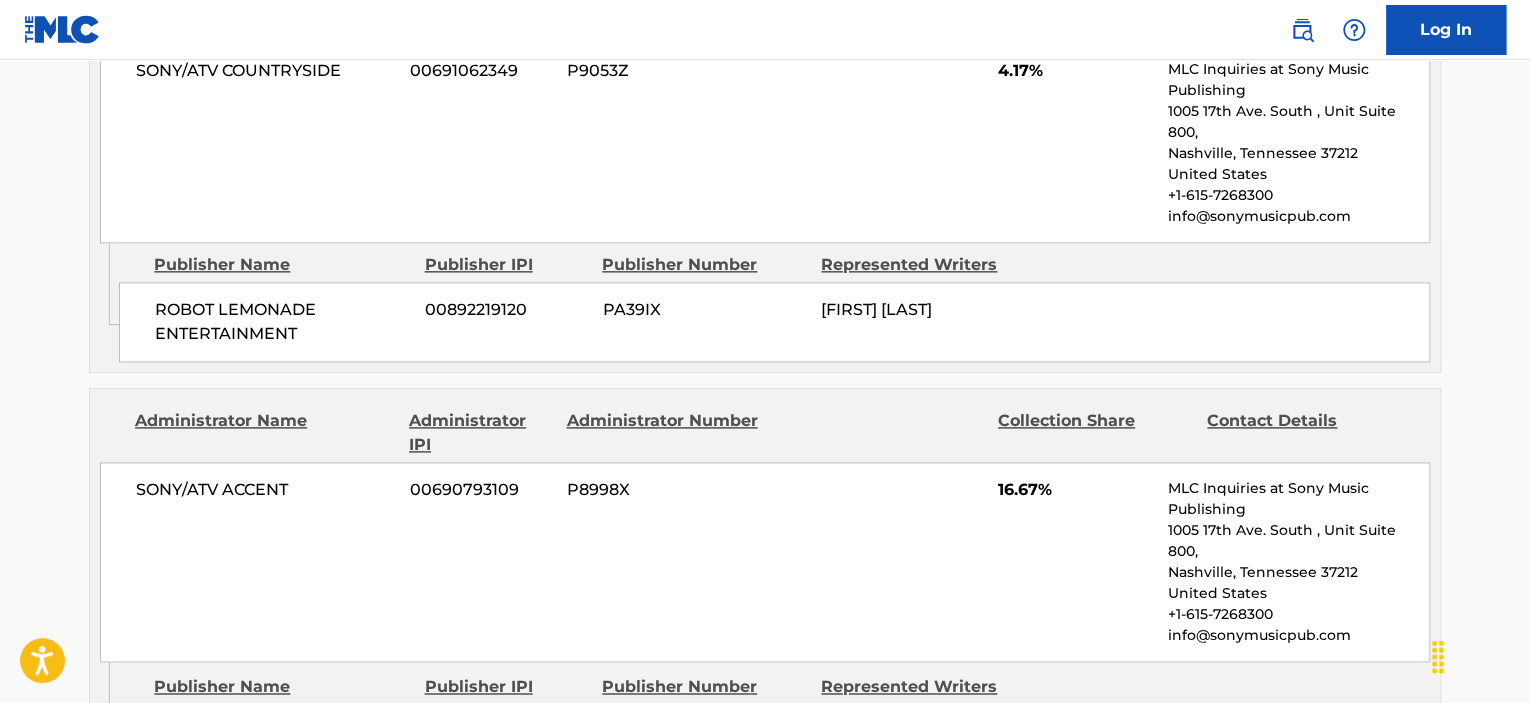 scroll, scrollTop: 1300, scrollLeft: 0, axis: vertical 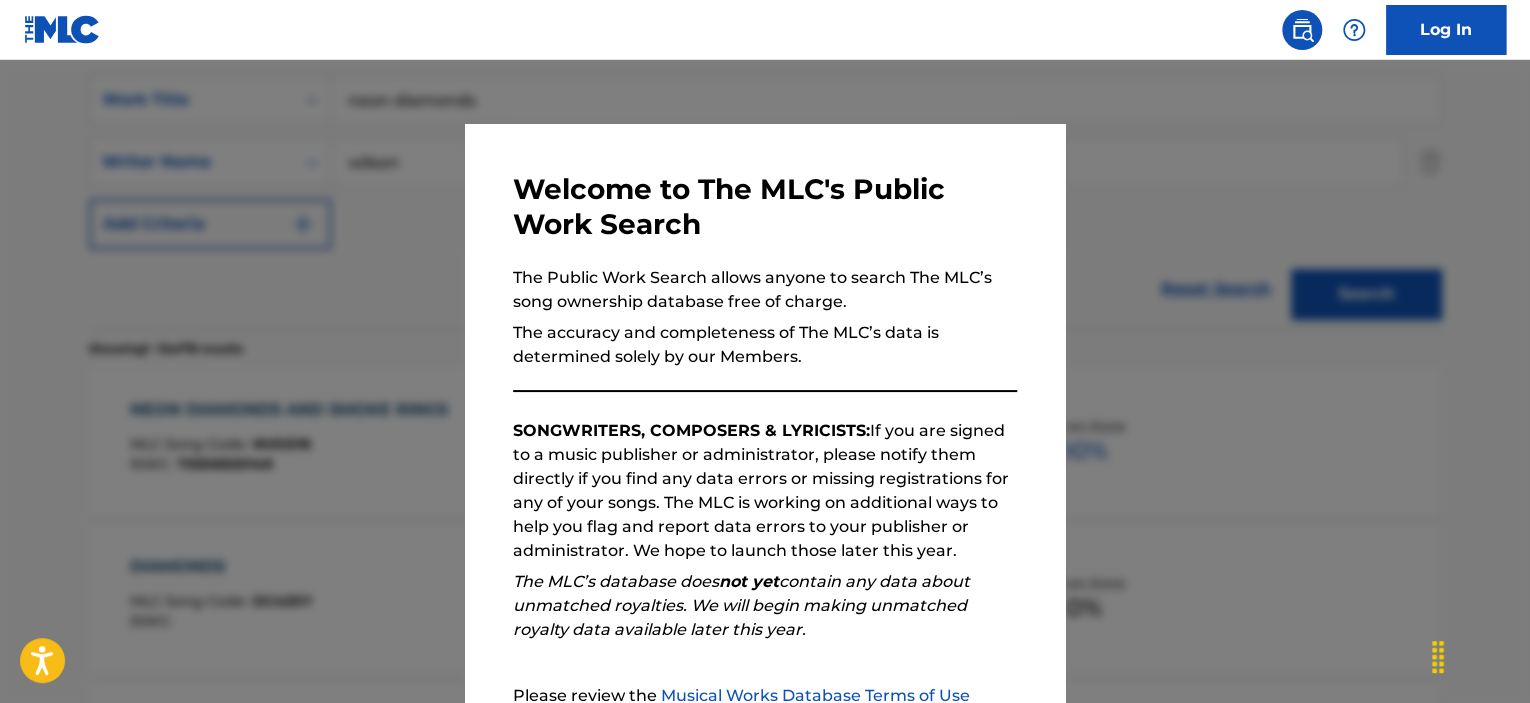 click at bounding box center (765, 411) 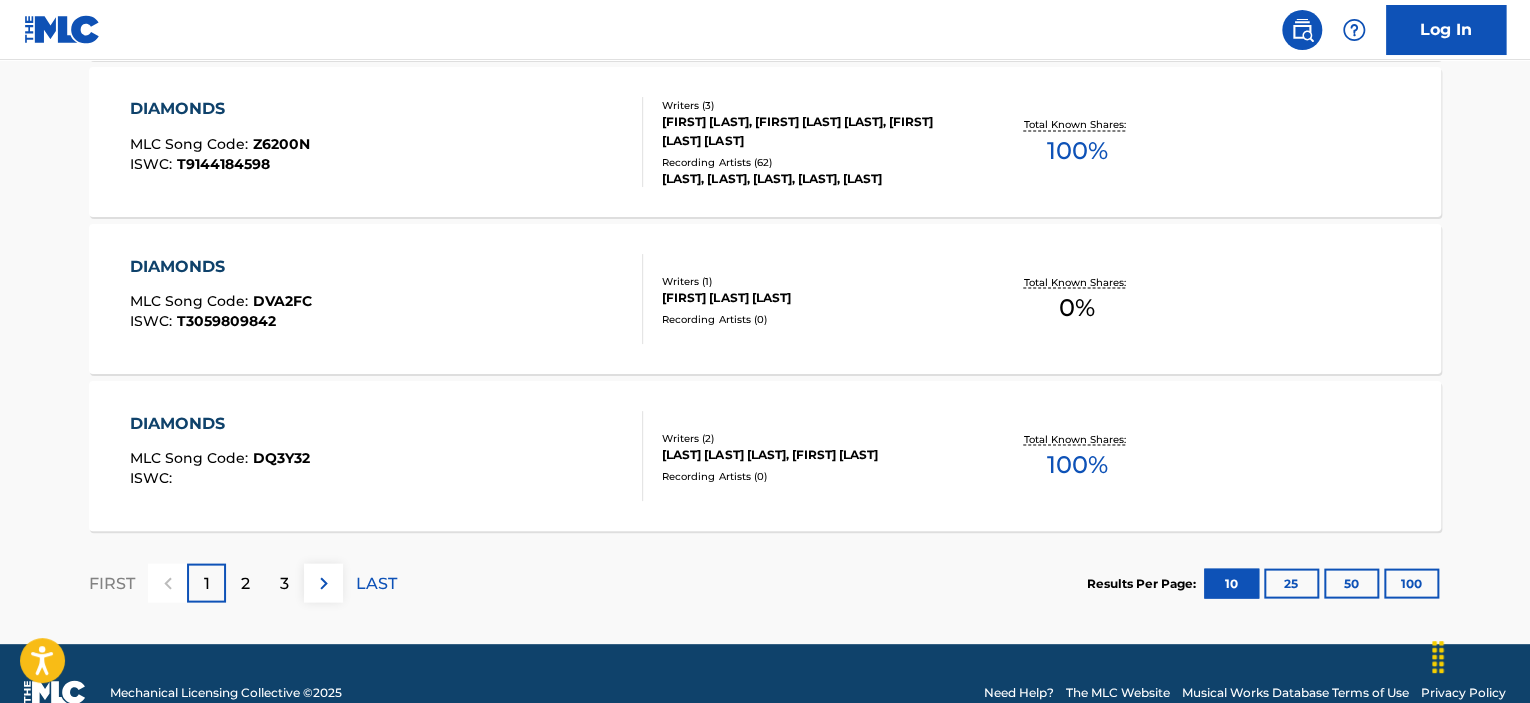 scroll, scrollTop: 1806, scrollLeft: 0, axis: vertical 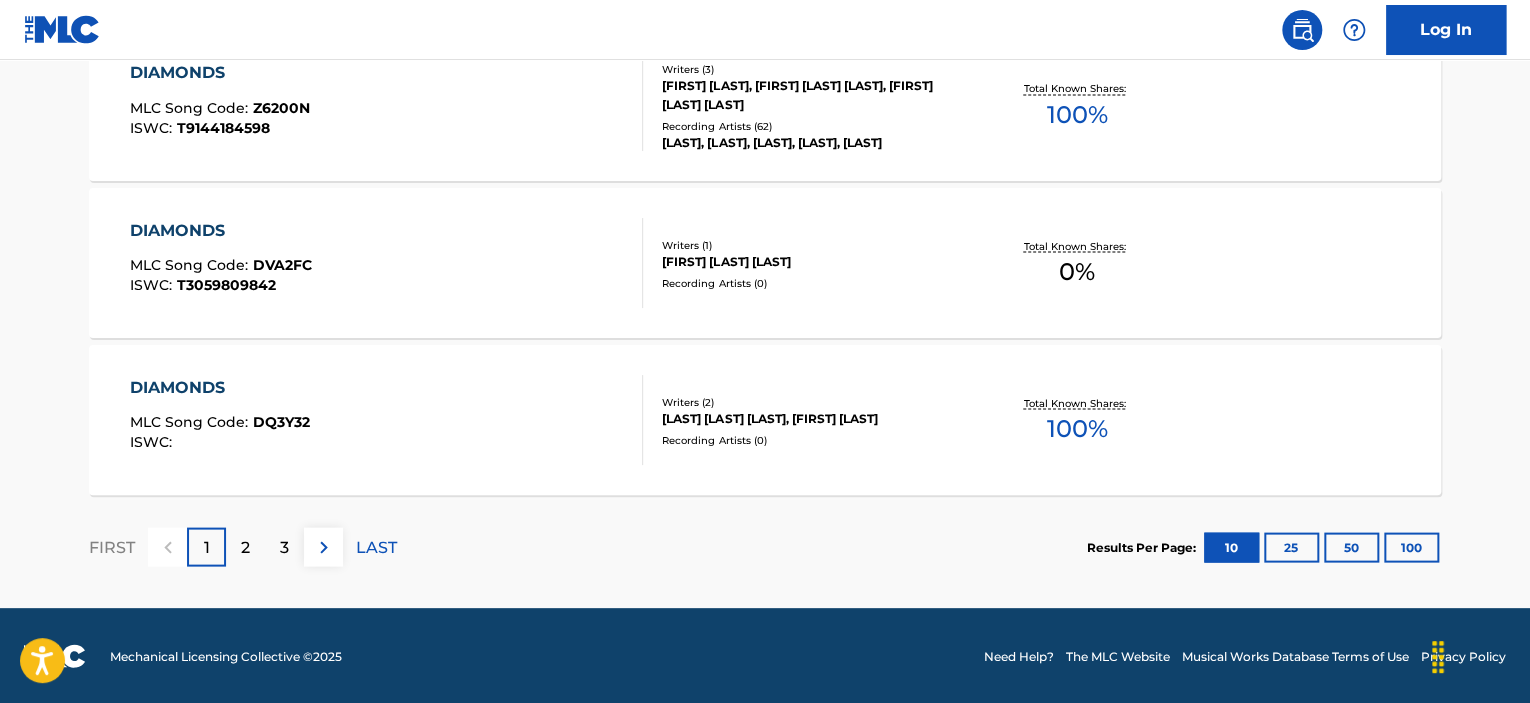 click on "50" at bounding box center (1351, 547) 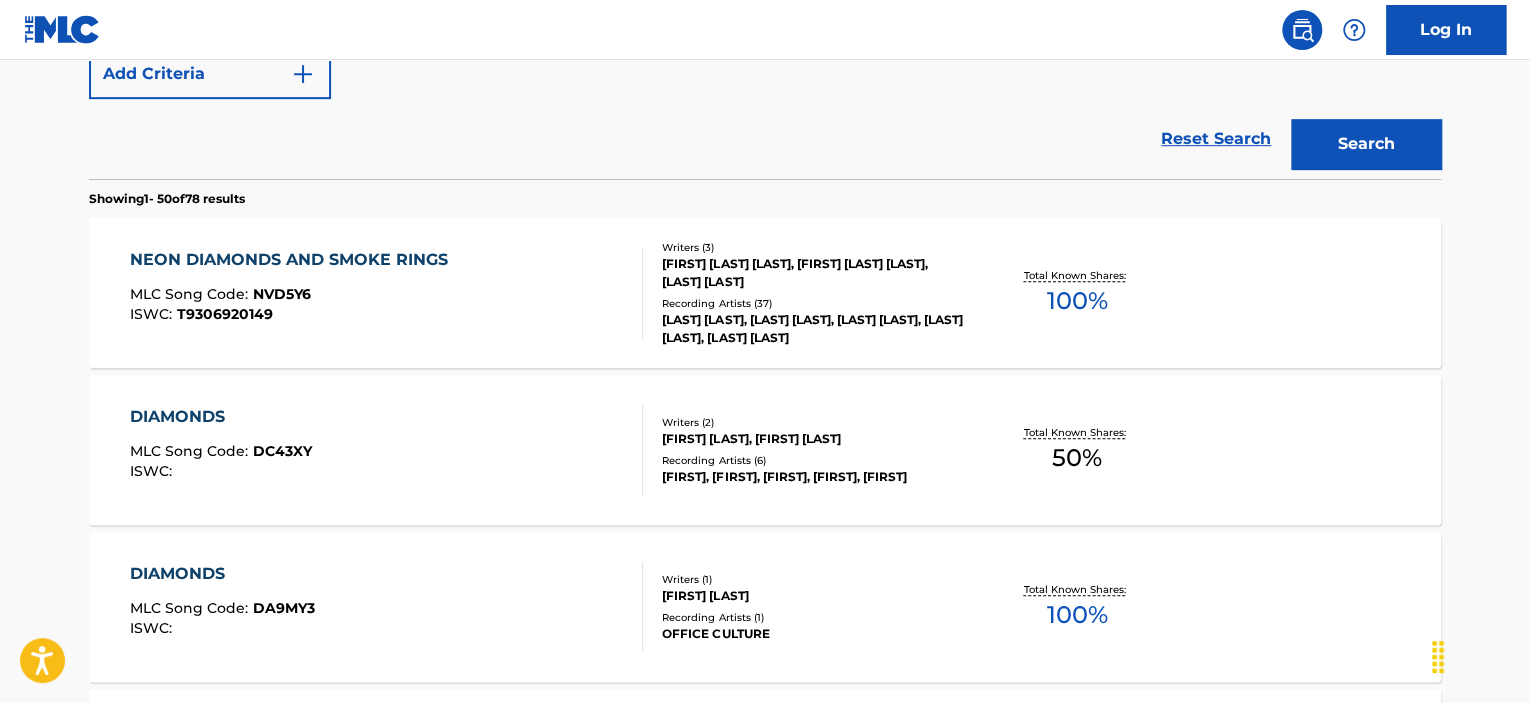 scroll, scrollTop: 20, scrollLeft: 0, axis: vertical 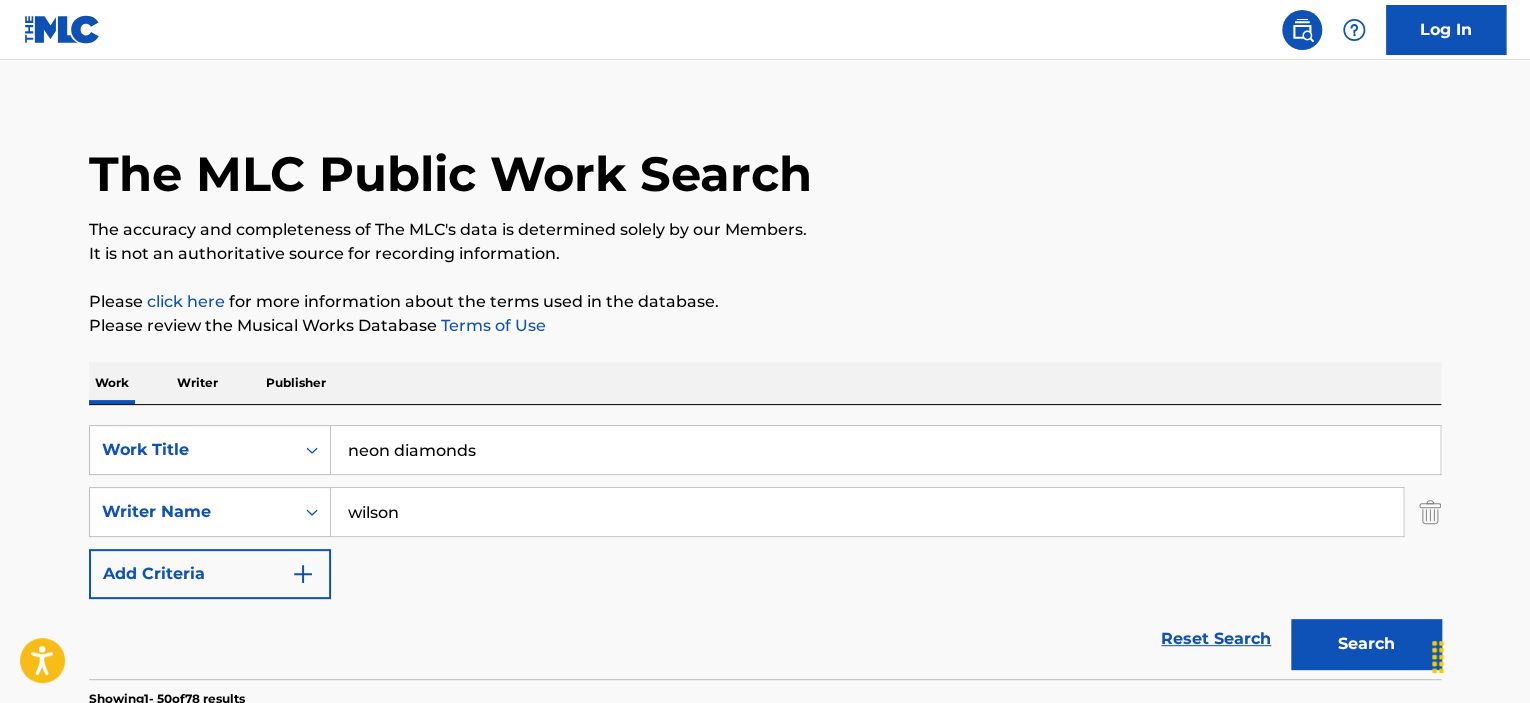 click on "wilson" at bounding box center (867, 512) 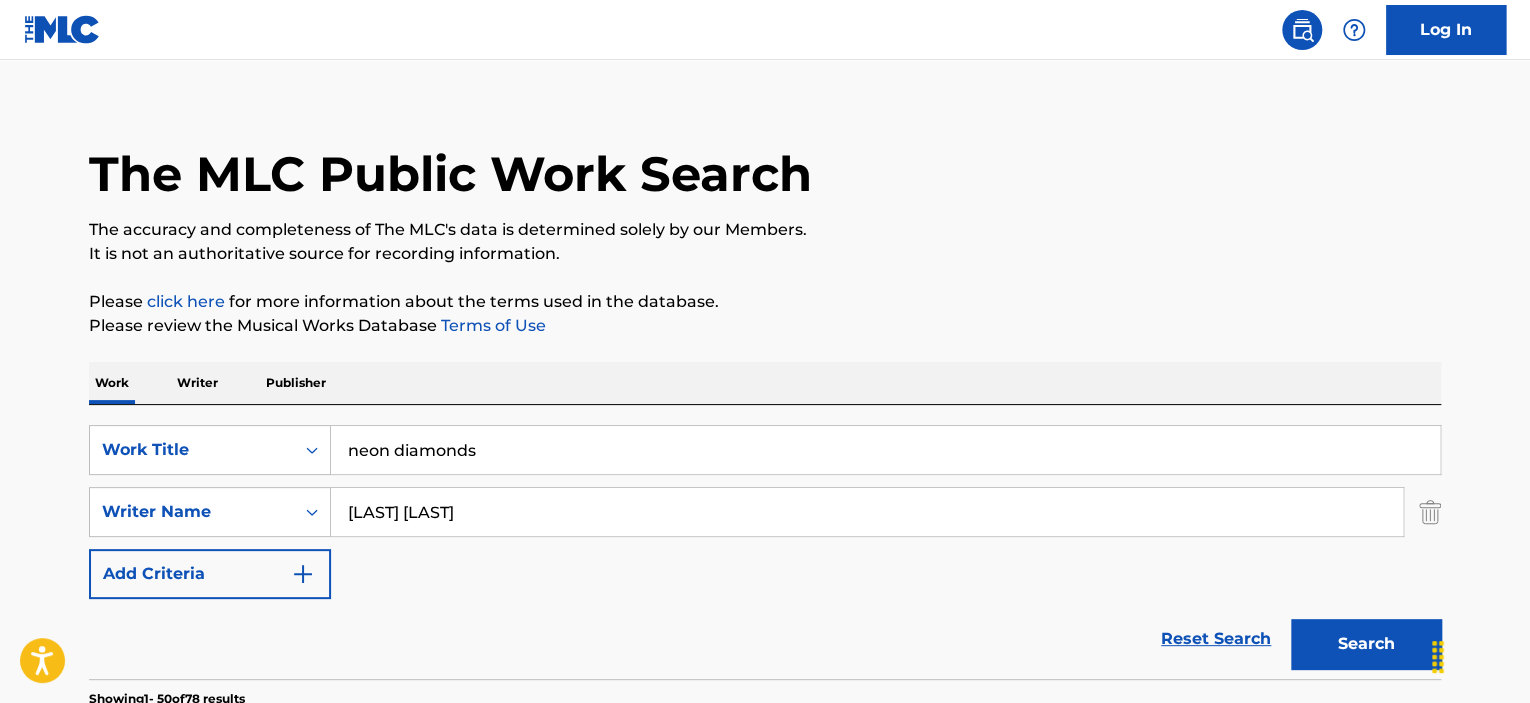 type on "[LAST] [LAST]" 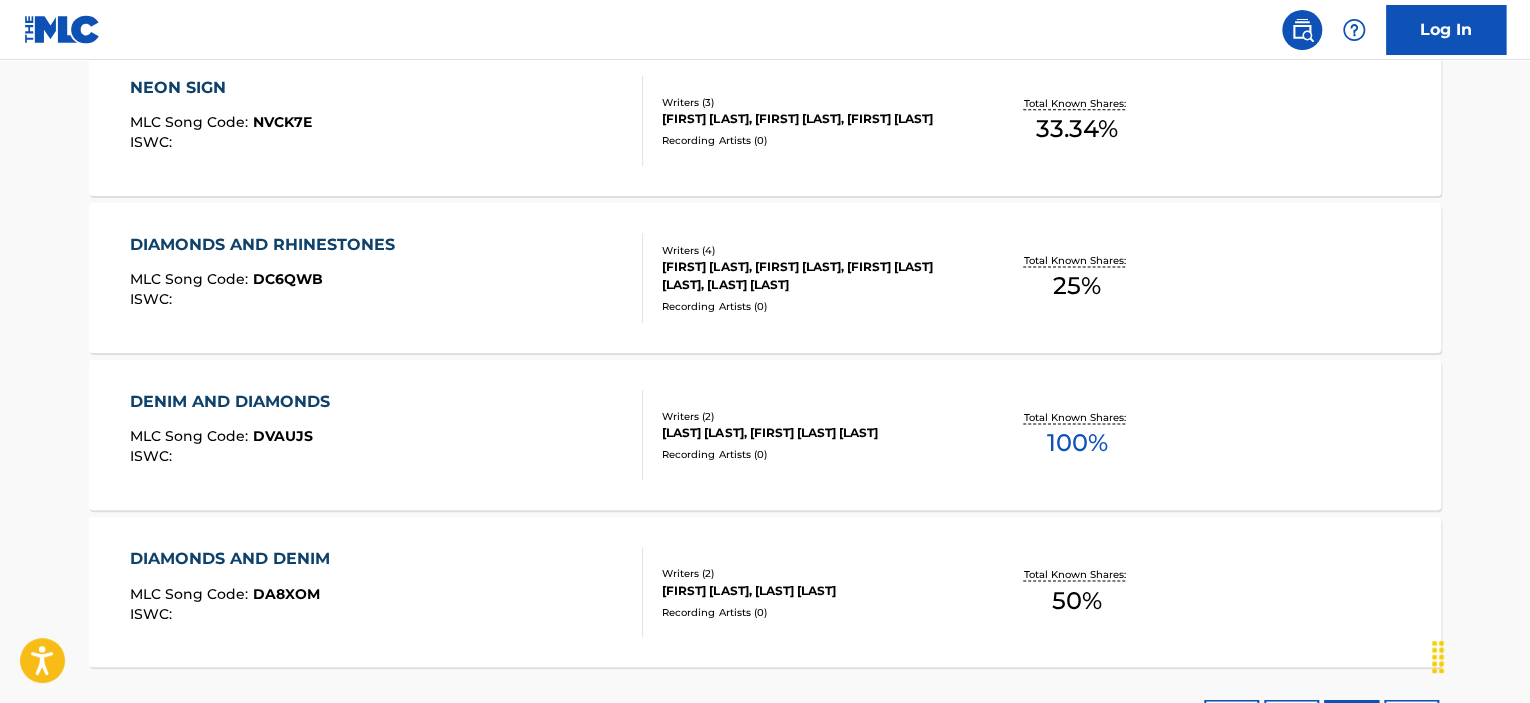 scroll, scrollTop: 1483, scrollLeft: 0, axis: vertical 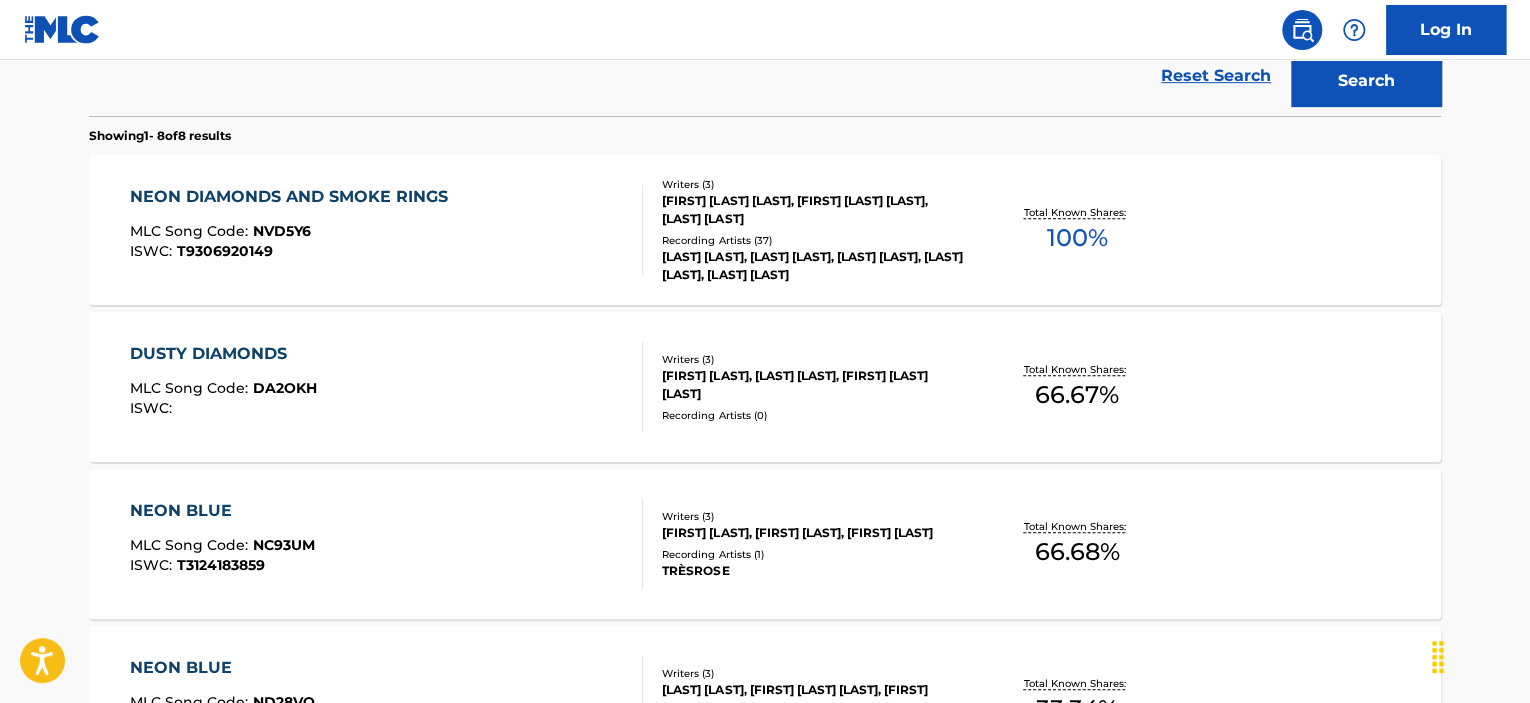 click on "[LAST] [LAST] [LAST] [LAST] MLC Song Code : NVD5Y6 ISWC : T9306920149 Writers ( 3 ) [FIRST] [LAST] [LAST], [FIRST] [LAST] [LAST], [LAST] [LAST] Recording Artists ( 37 ) [LAST] [LAST], [LAST] [LAST], [LAST] [LAST], [LAST] [LAST], [LAST] [LAST] Total Known Shares: 100 %" at bounding box center (765, 230) 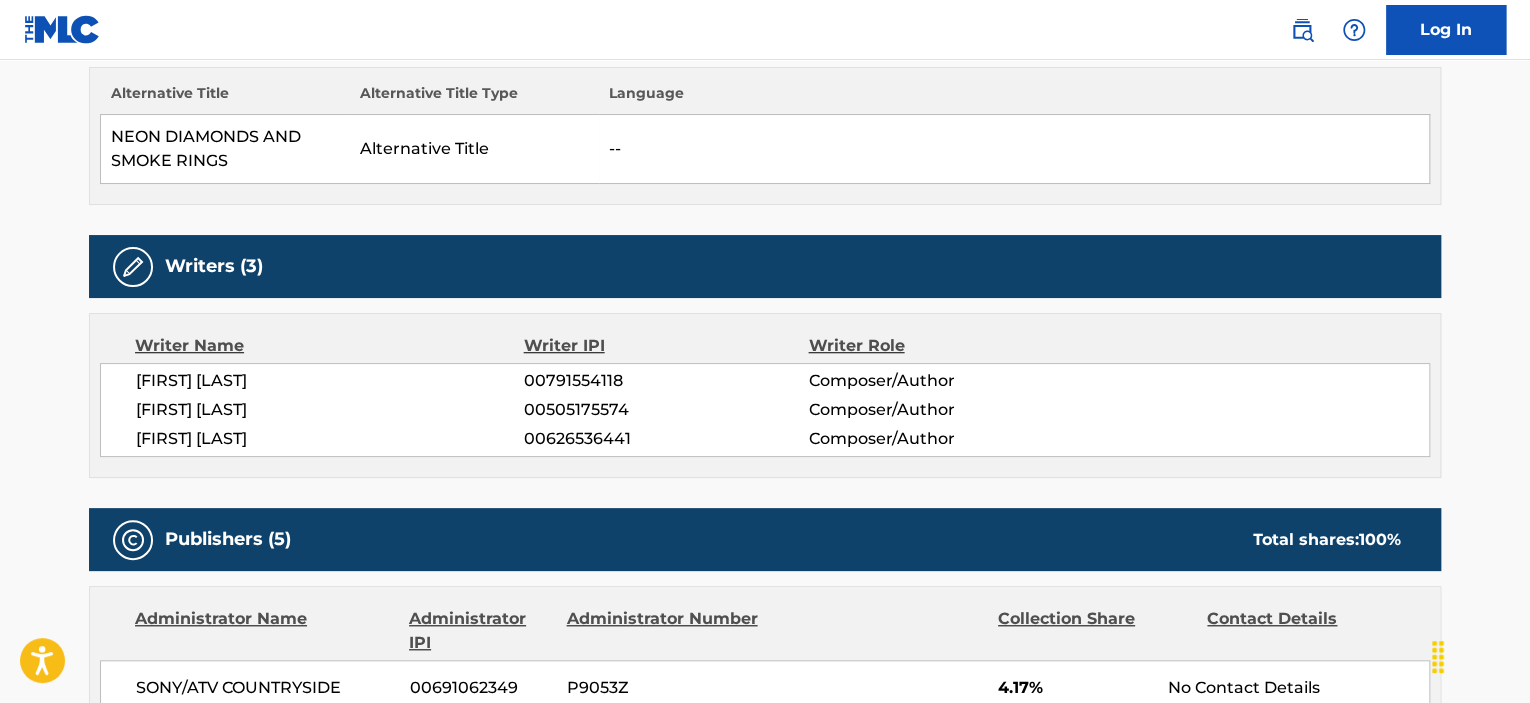 scroll, scrollTop: 0, scrollLeft: 0, axis: both 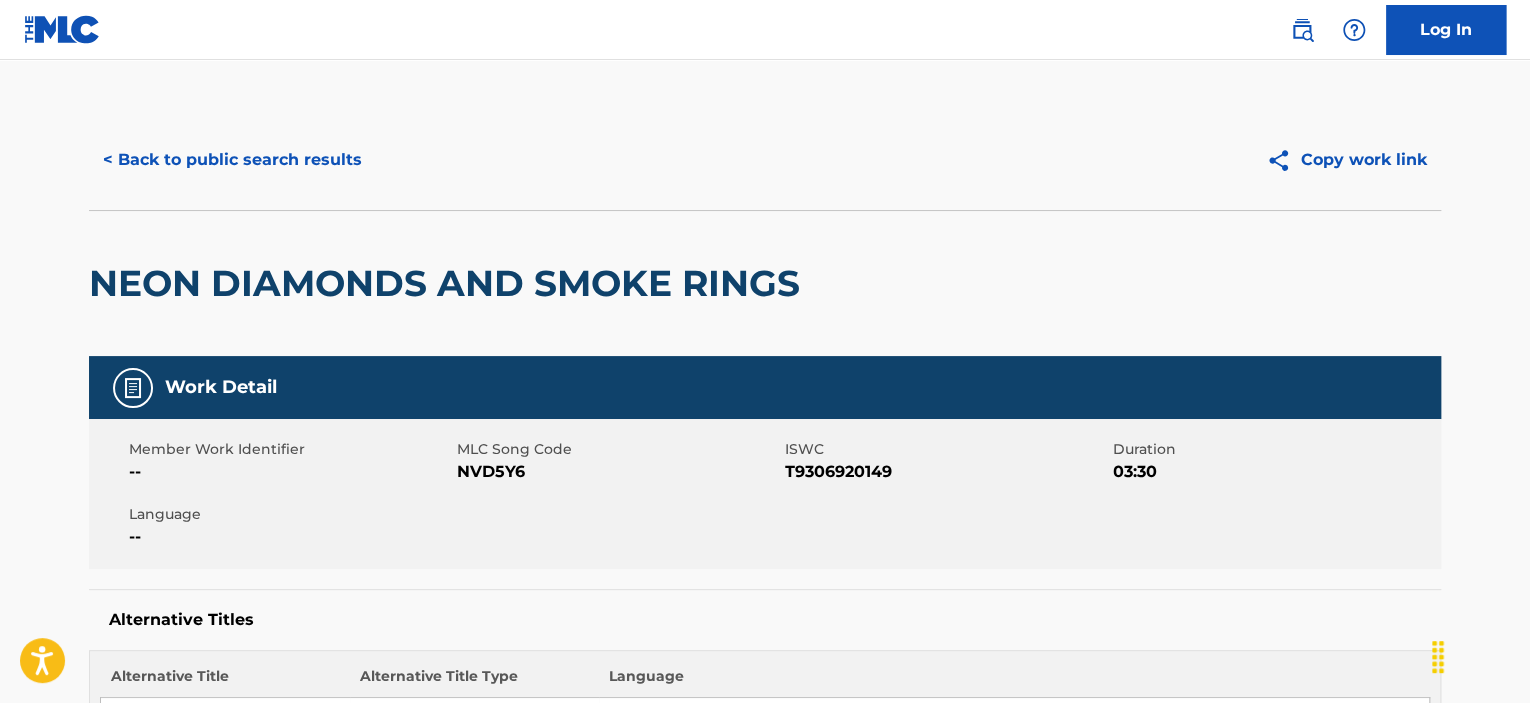 click on "< Back to public search results Copy work link" at bounding box center [765, 160] 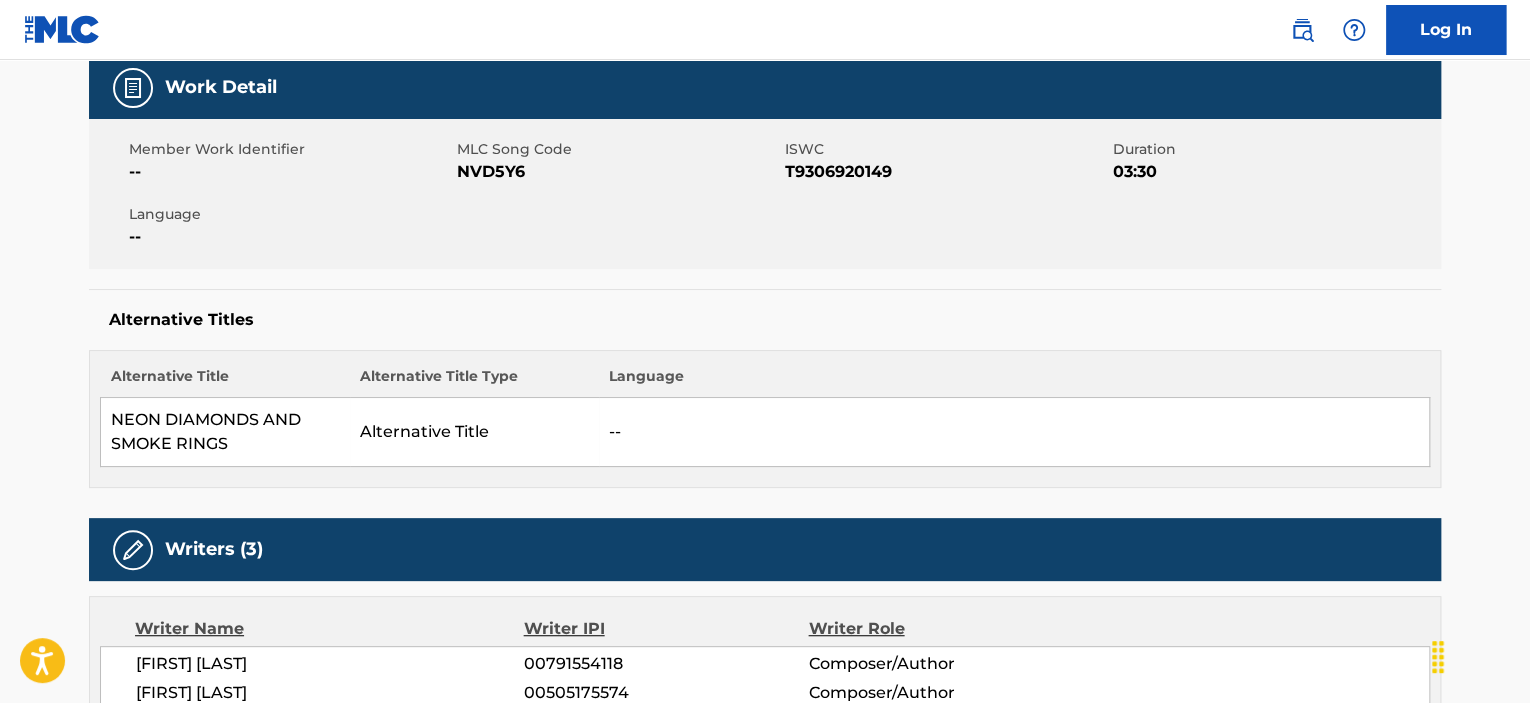 scroll, scrollTop: 500, scrollLeft: 0, axis: vertical 